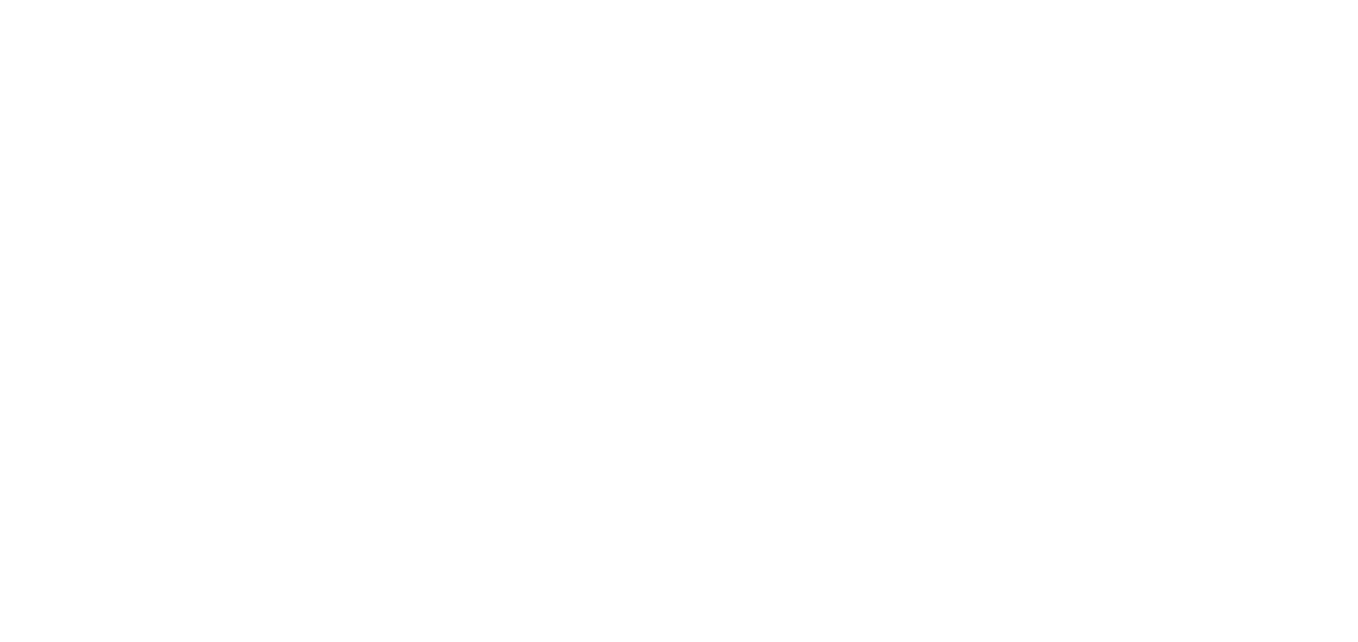 scroll, scrollTop: 0, scrollLeft: 0, axis: both 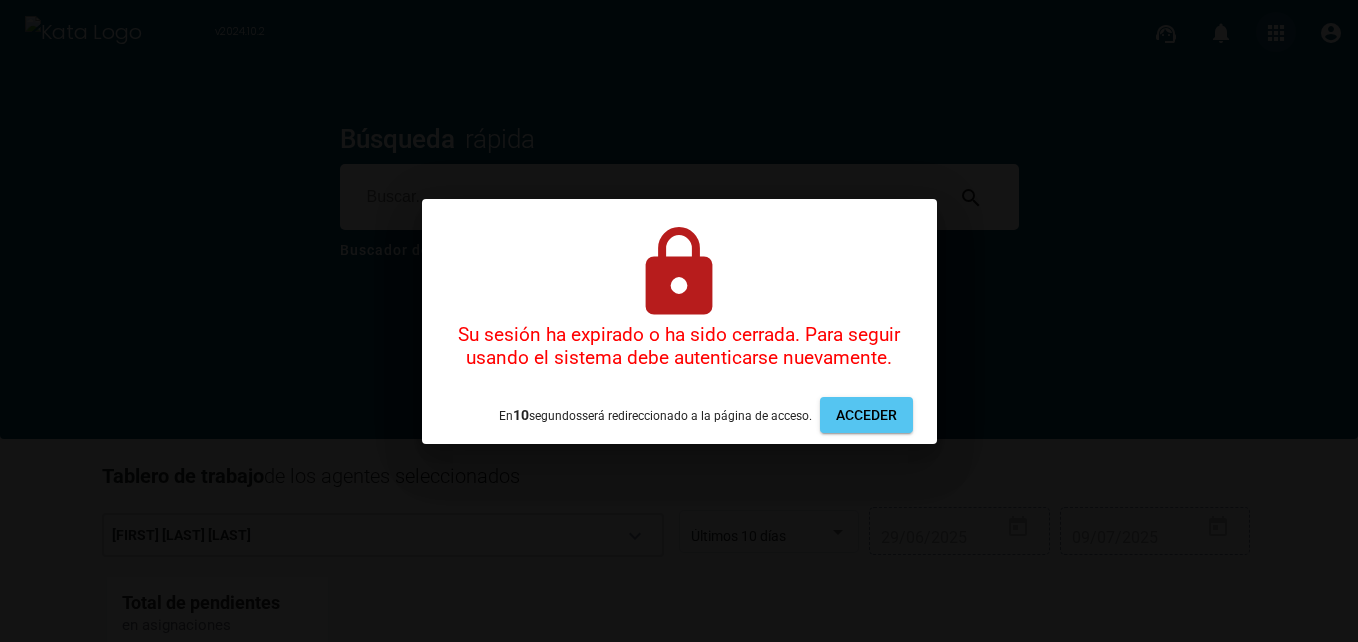 click on "v2024.10.2 support_agent notifications 0 apps account_circle Búsqueda rápida search Buscador de solicitudes No encontramos visitas recientes para mostrar Tablero de trabajo  de los agentes seleccionados [FIRST] [LAST] [LAST] keyboard_arrow_down Últimos 10 días 29/06/2025 09/07/2025 Total de pendientes en asignaciones 0 Tareas 0 Solicitudes code CÓDIGO JS zoom_out_map close 1
[FIRST] [LAST] [LAST] Vergara Ramos lock  Su sesión ha expirado o ha sido cerrada. Para seguir usando el sistema debe autenticarse nuevamente.   En  10  segundo s  será redireccionado a la página de acceso.  Acceder" at bounding box center (679, 321) 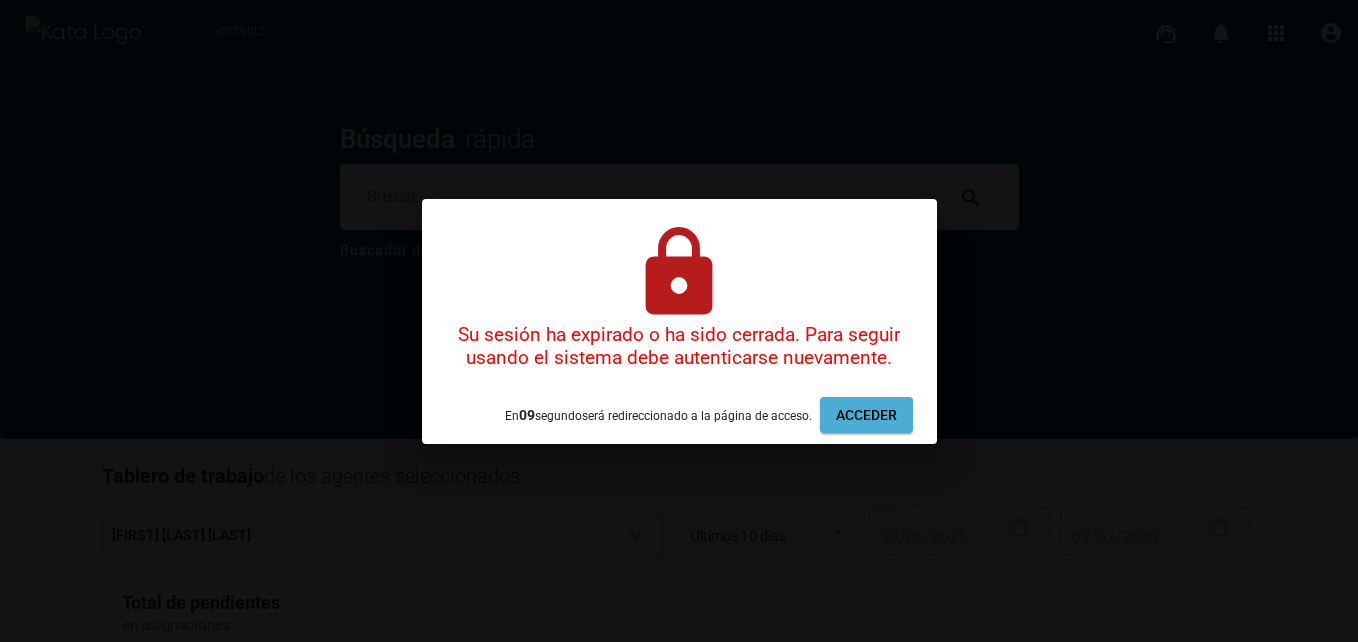 click on "Acceder" at bounding box center [866, 415] 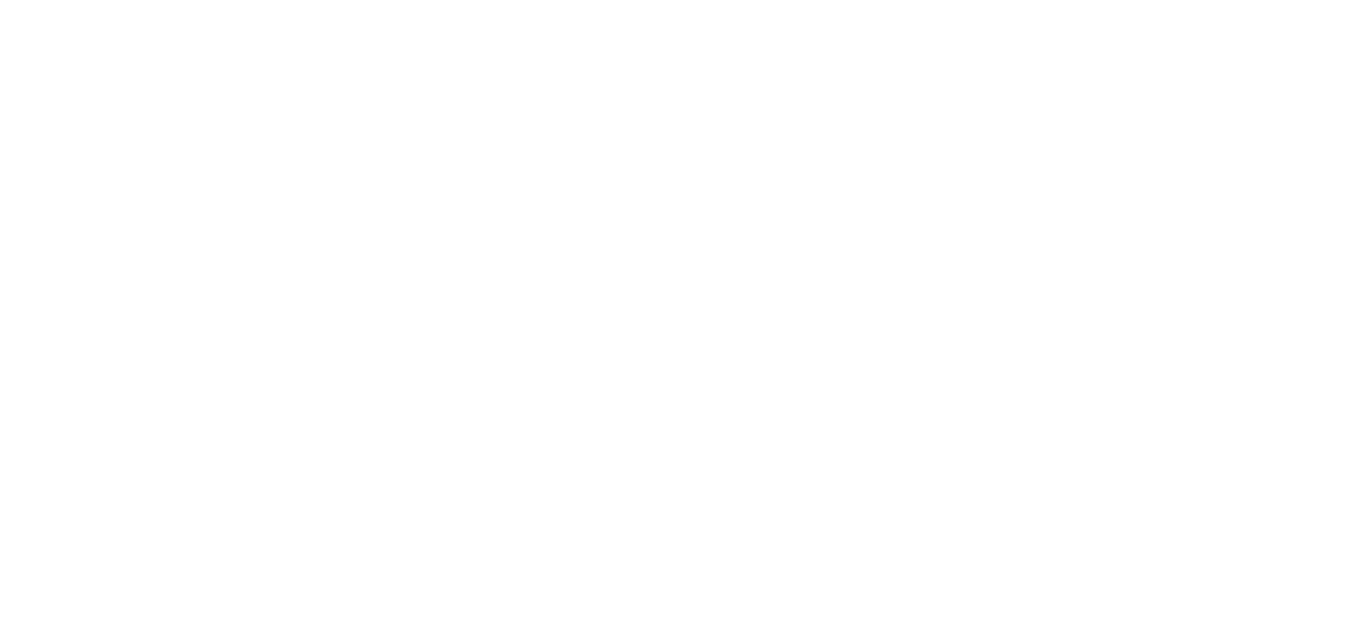 scroll, scrollTop: 0, scrollLeft: 0, axis: both 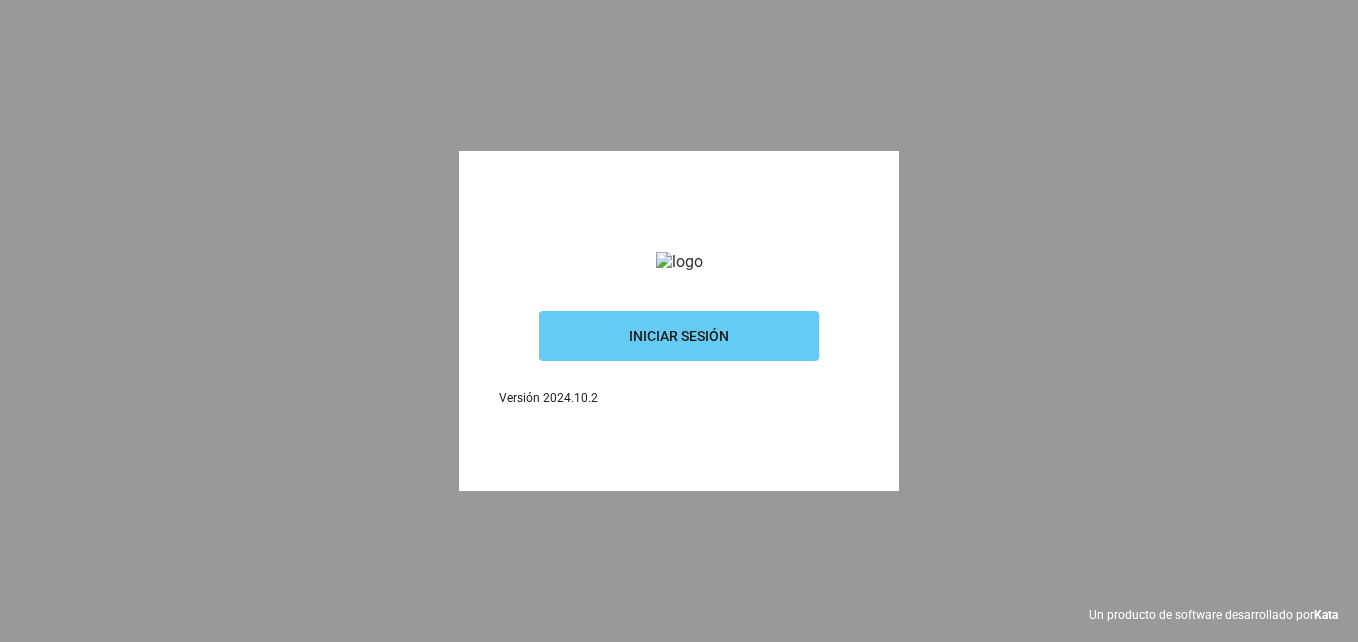 click on "Iniciar sesión" at bounding box center [679, 336] 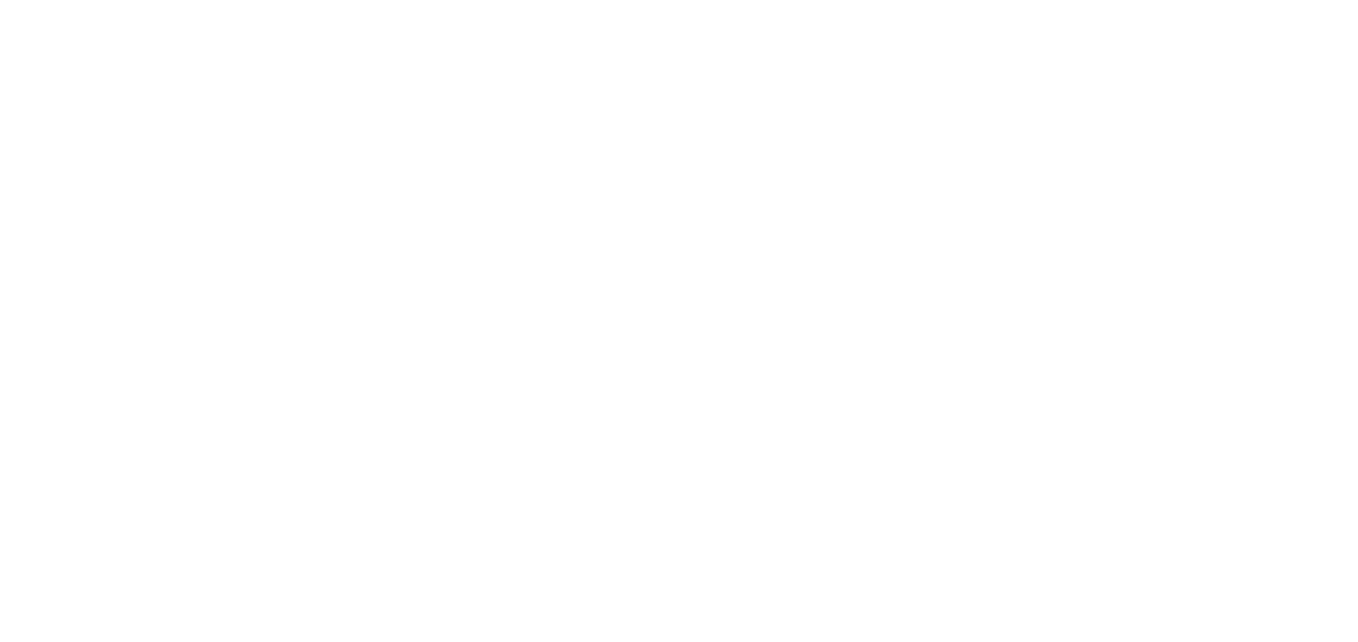scroll, scrollTop: 0, scrollLeft: 0, axis: both 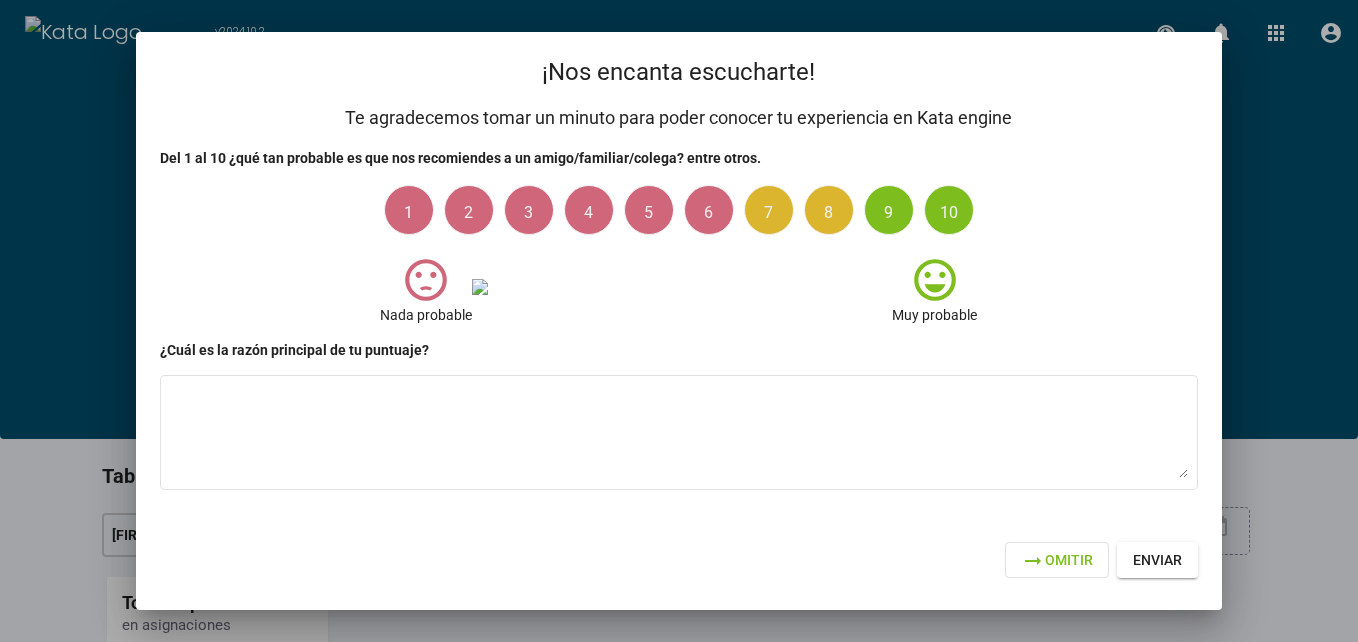 click on "arrow_right_alt  Omitir" at bounding box center (1057, 560) 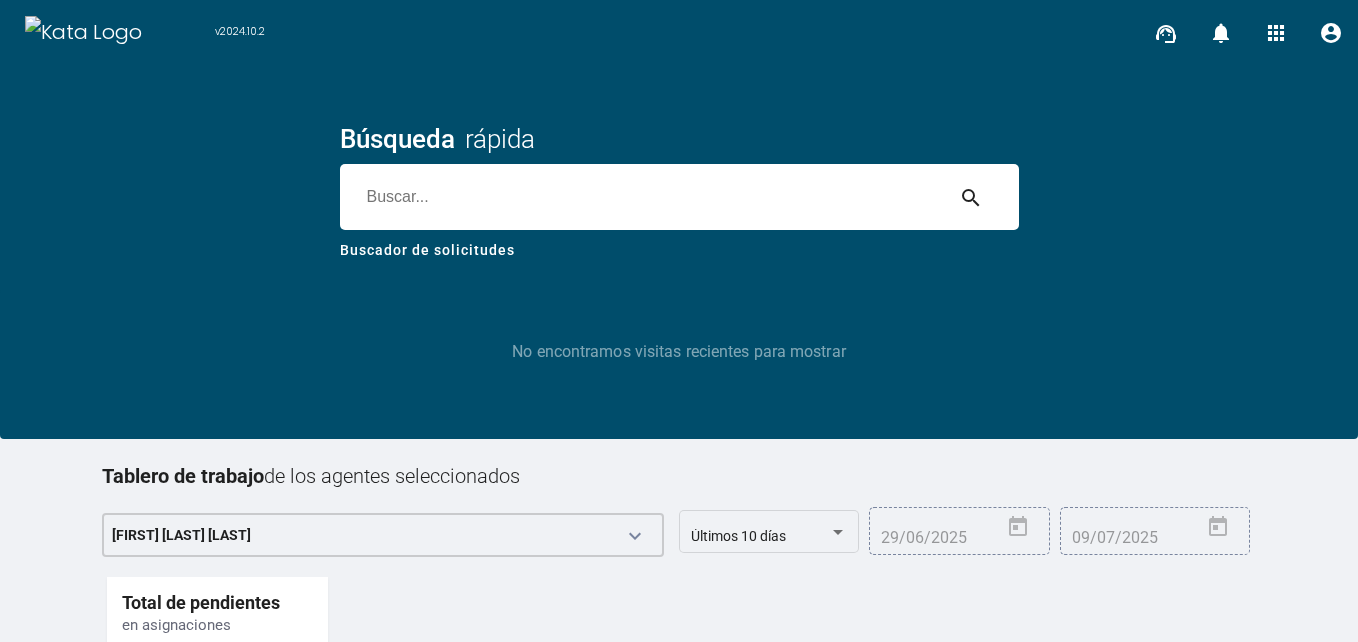 click on "apps" at bounding box center [1276, 33] 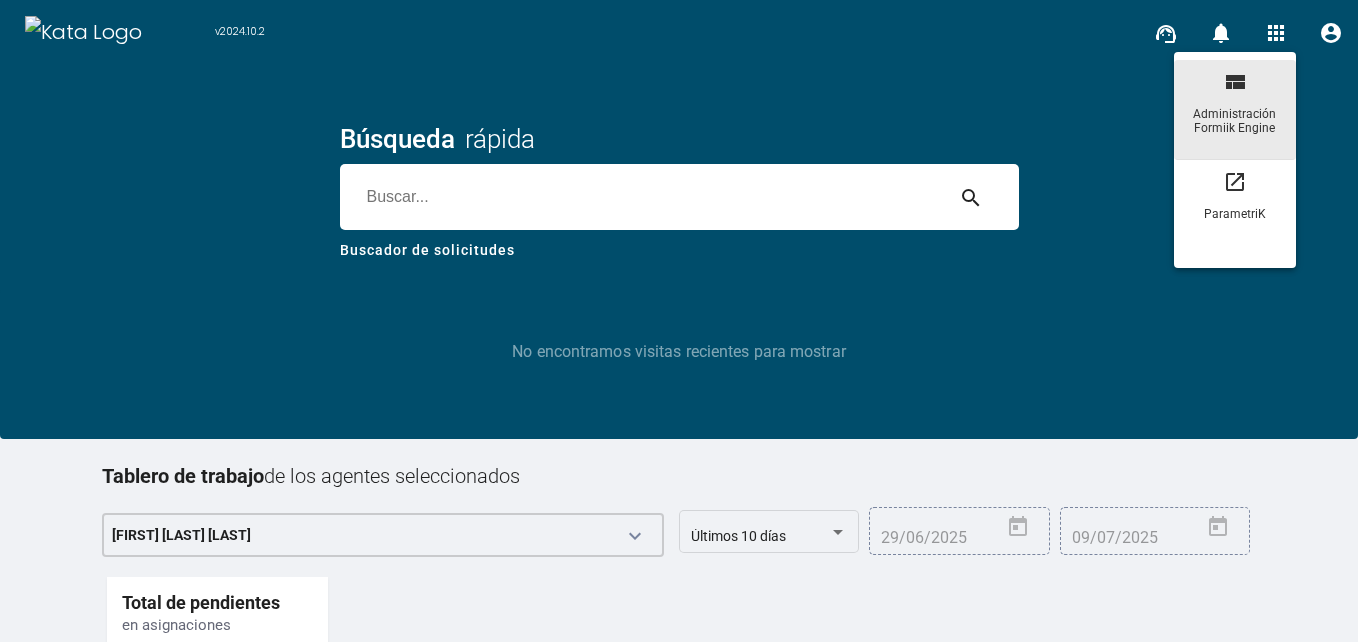 click on "view_compact" at bounding box center [1235, 88] 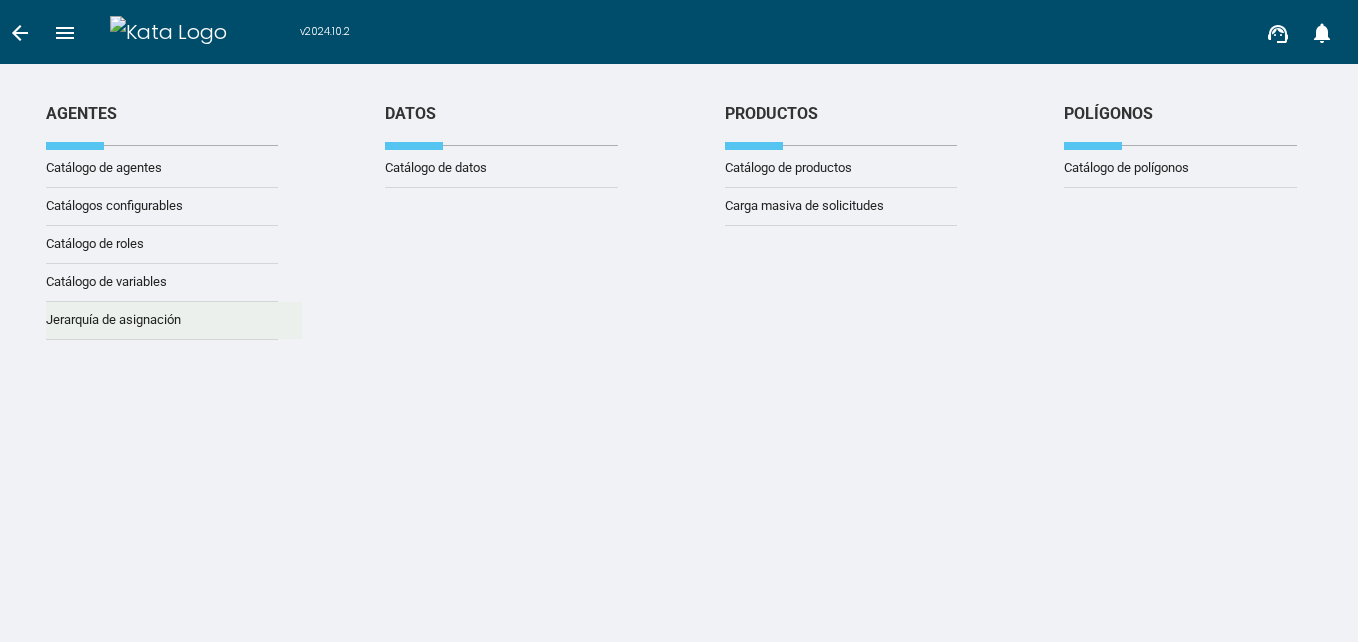 click on "Jerarquía de asignación" at bounding box center [104, 168] 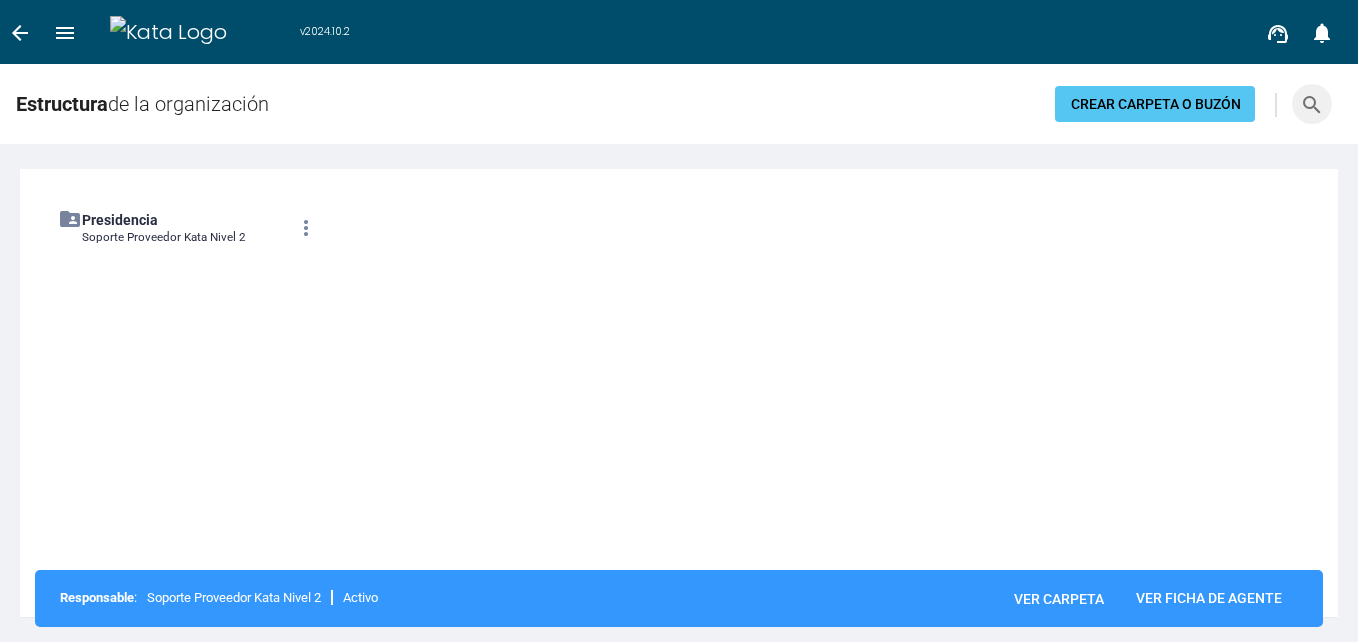 click on "search" at bounding box center [1312, 105] 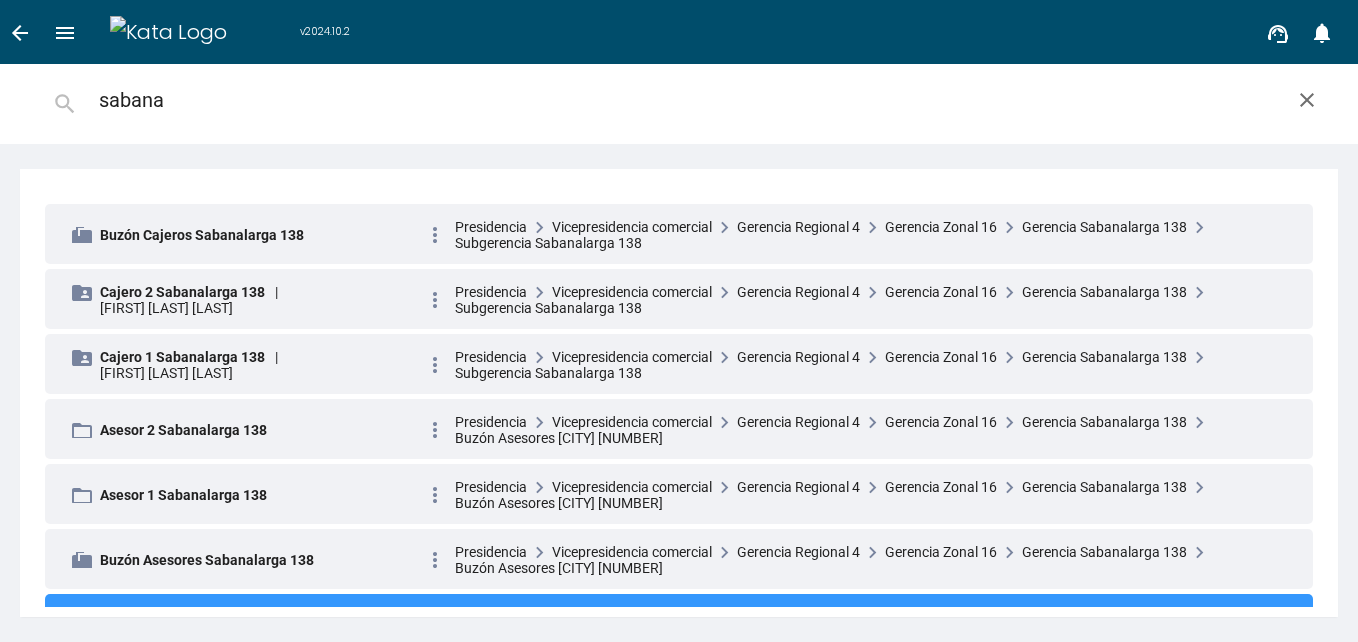 scroll, scrollTop: 198, scrollLeft: 0, axis: vertical 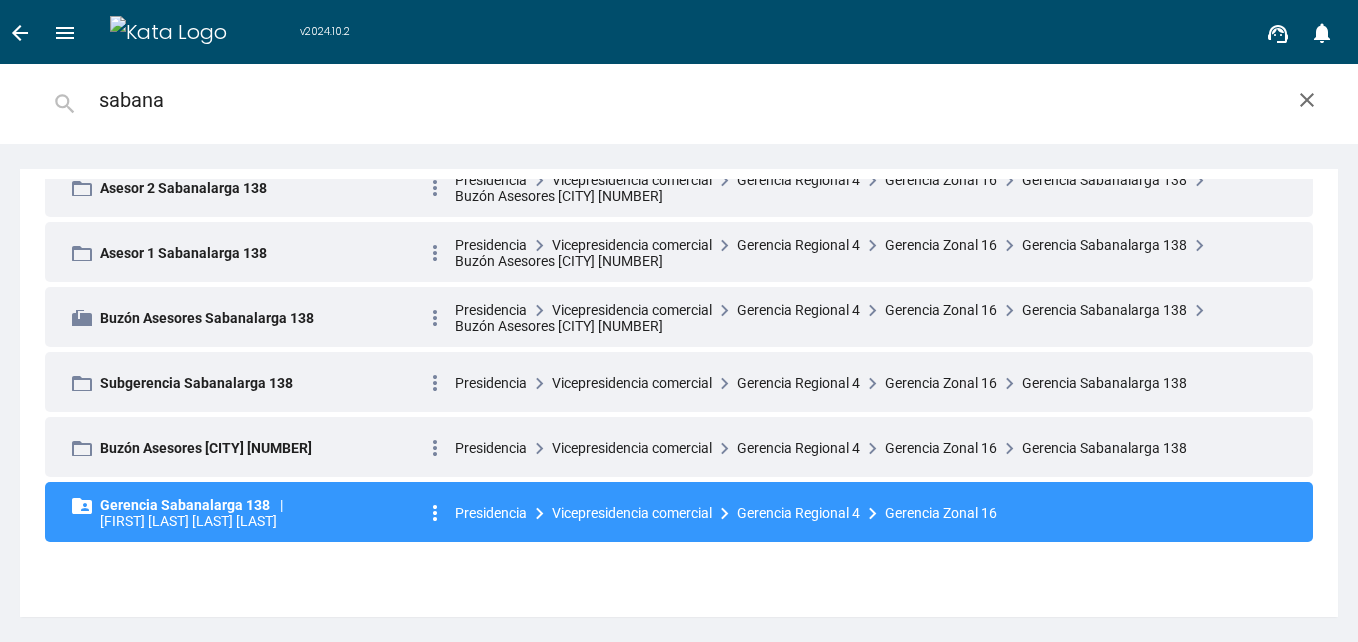 type on "sabana" 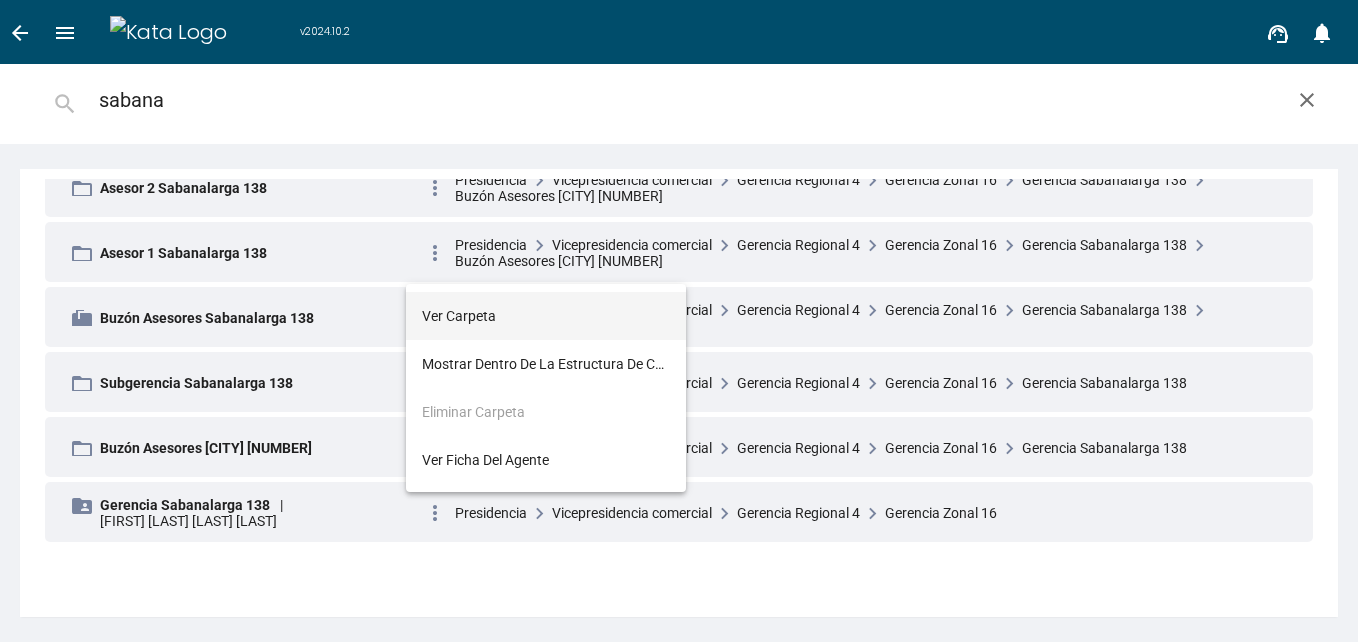 click on "Ver carpeta" at bounding box center (546, 316) 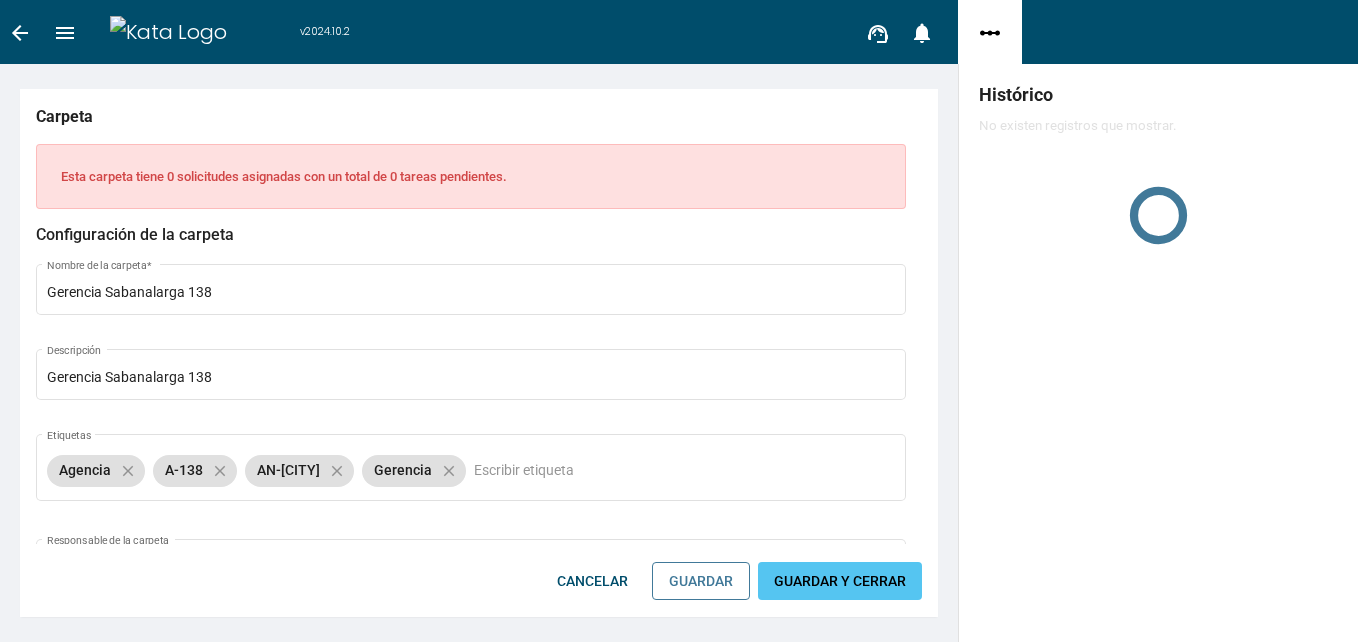 scroll, scrollTop: 115, scrollLeft: 0, axis: vertical 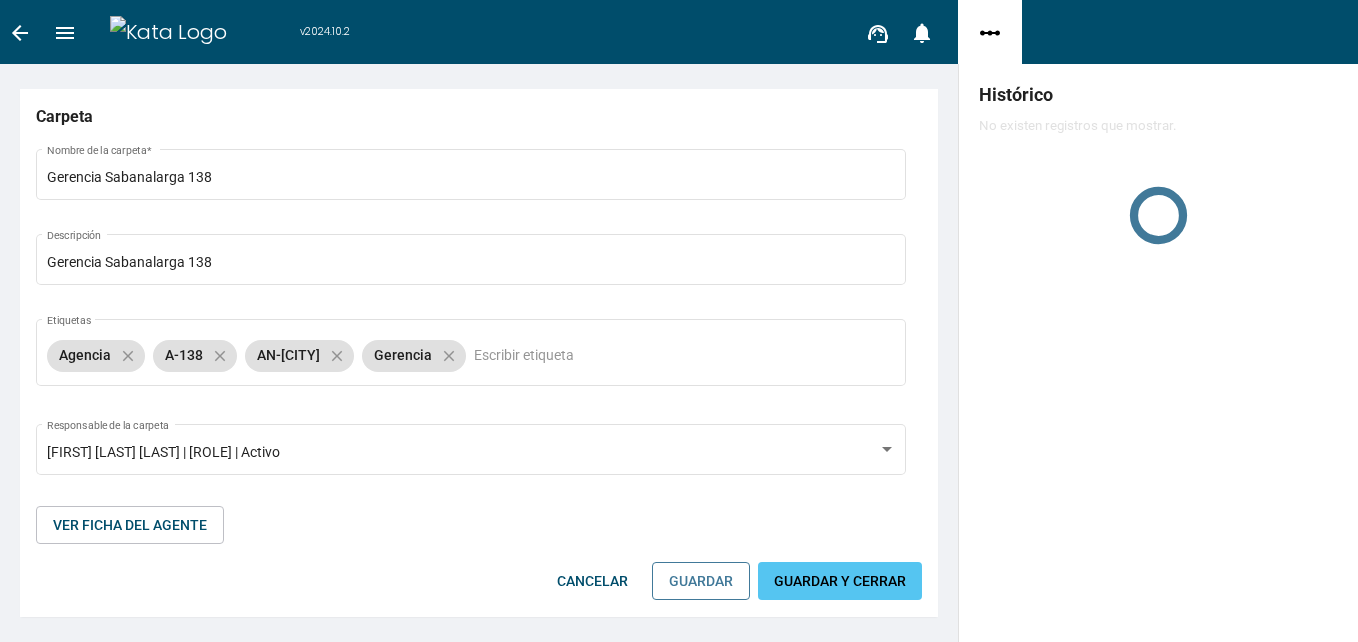 click on "VER FICHA DEL AGENTE" at bounding box center (130, 525) 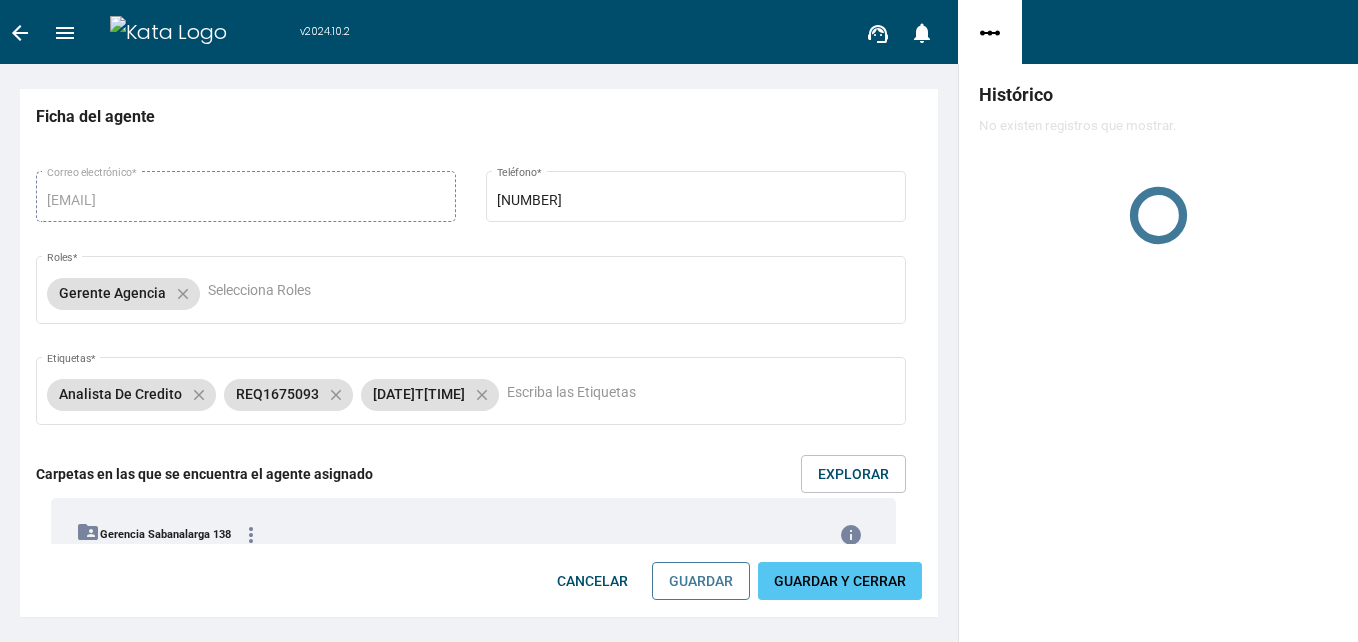 scroll, scrollTop: 467, scrollLeft: 0, axis: vertical 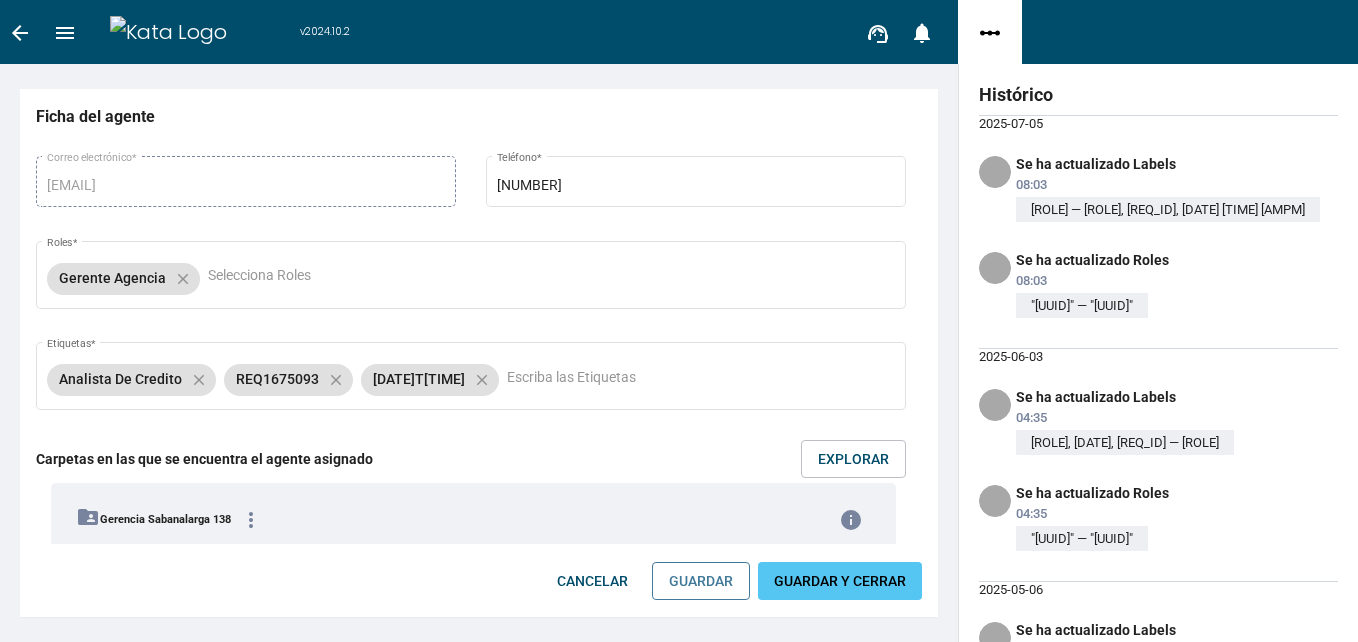 click on "Gerente Agencia Gerente Agencia close Roles*" at bounding box center (471, 284) 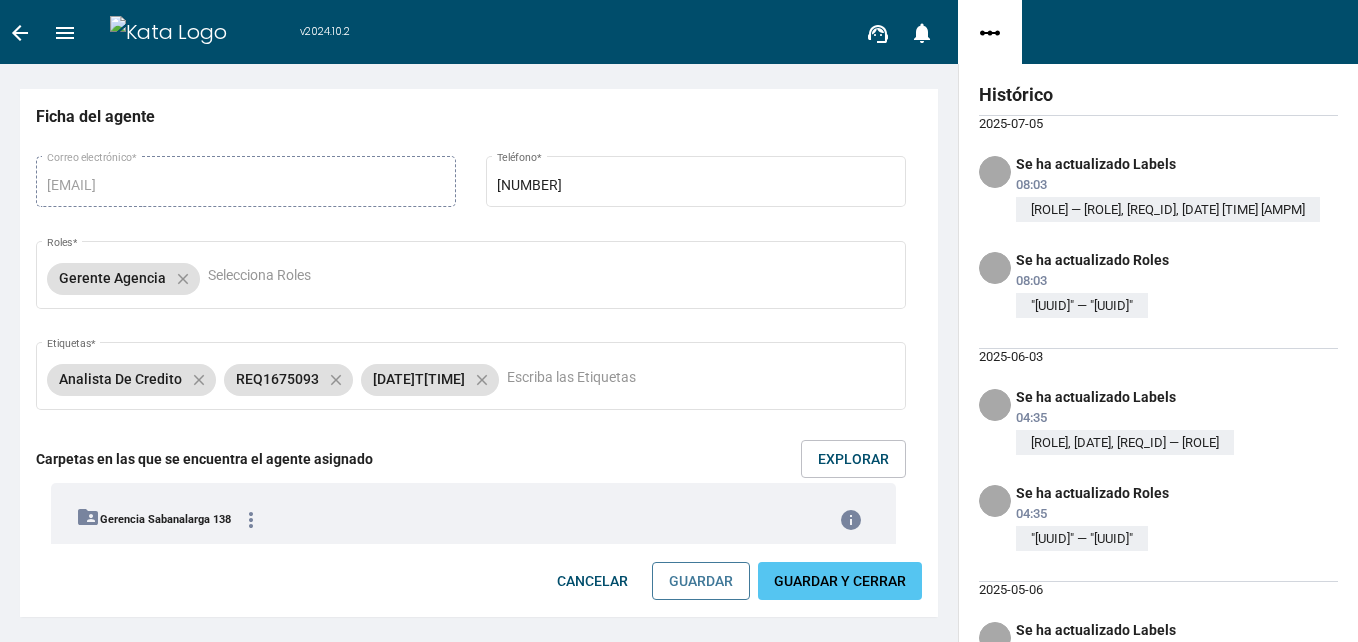 click on "CANCELAR" at bounding box center (592, 581) 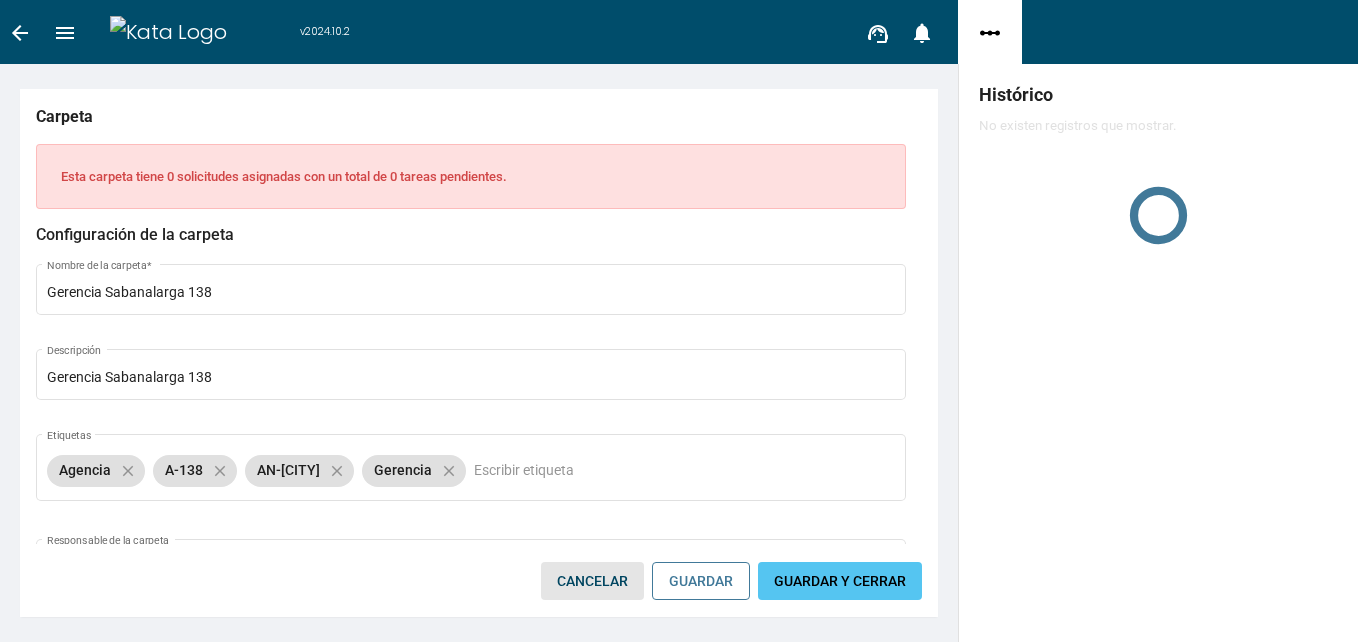 click on "CANCELAR" at bounding box center (592, 581) 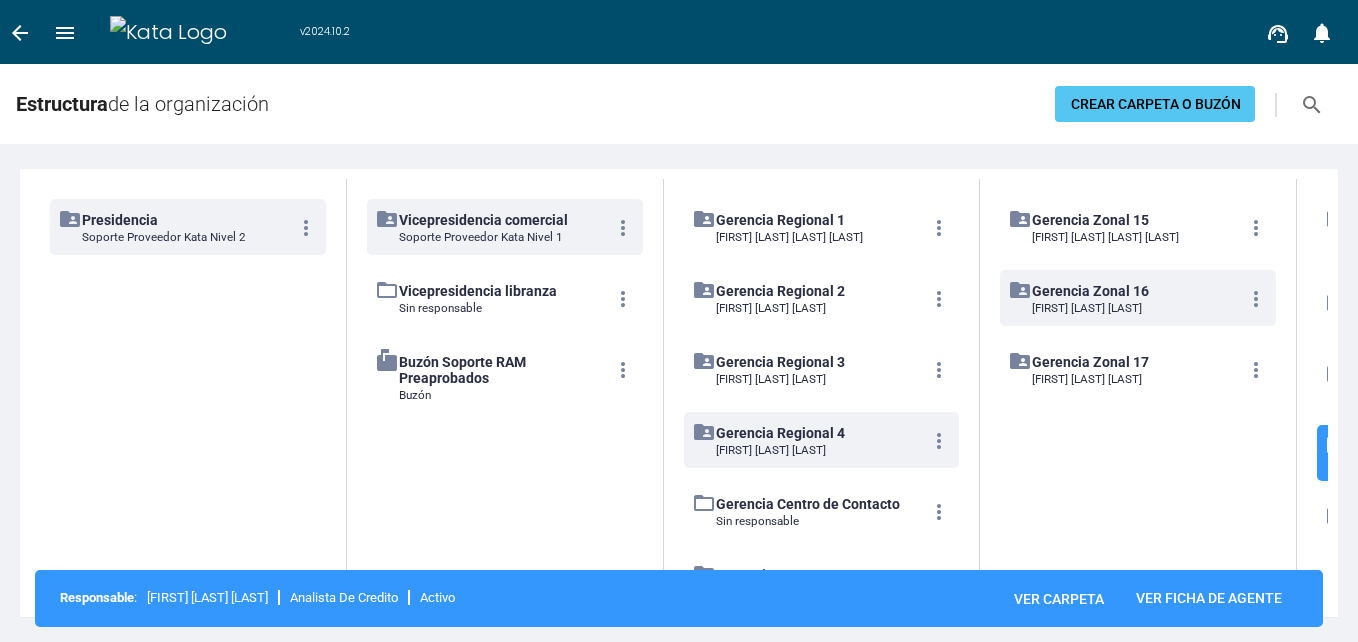 scroll, scrollTop: 0, scrollLeft: 249, axis: horizontal 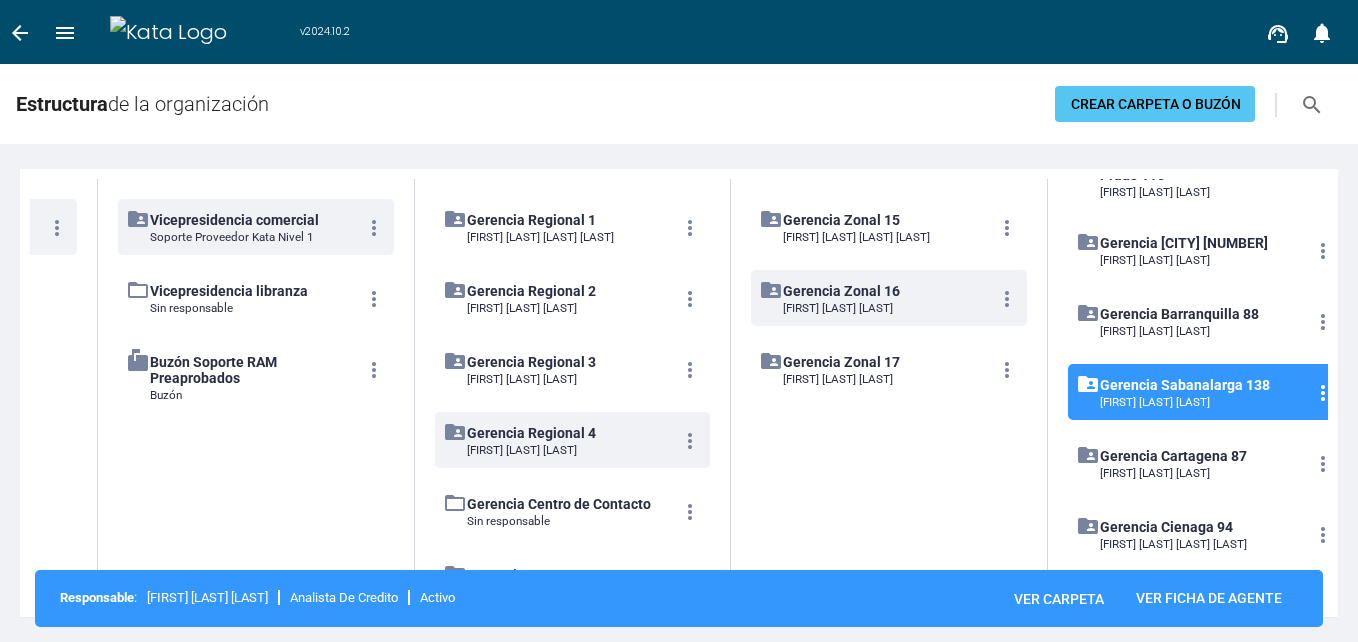 click on "more_vert" at bounding box center (57, 228) 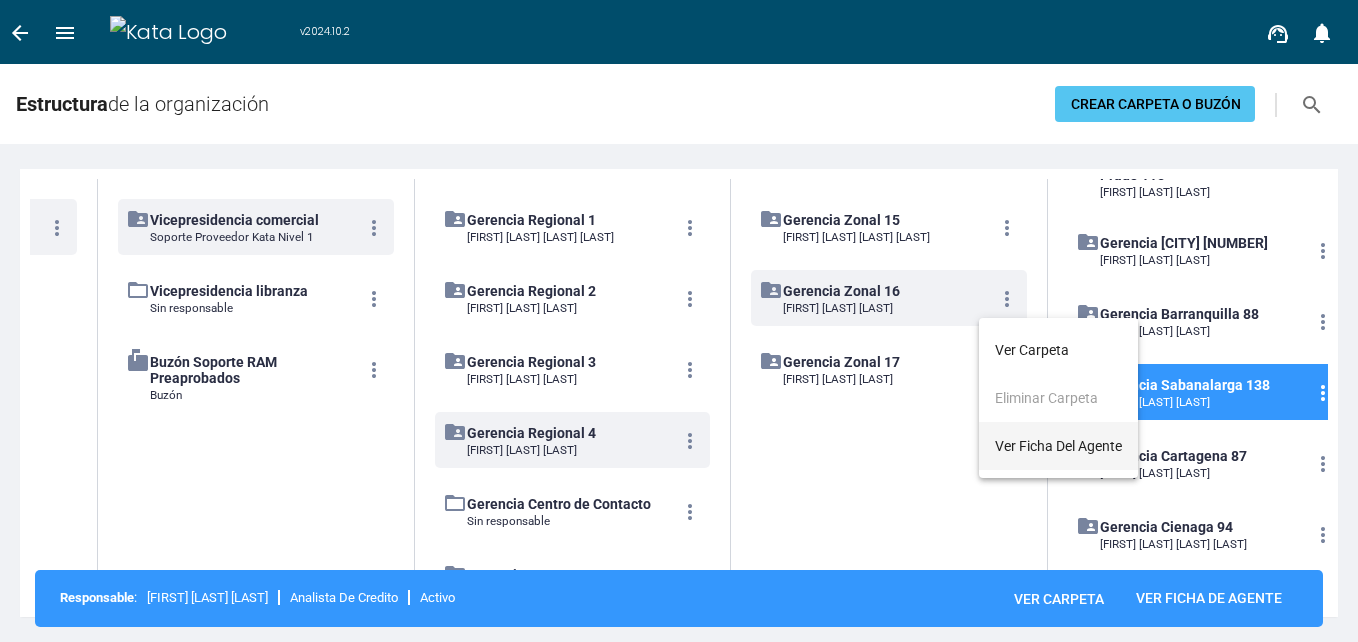 click on "Ver ficha del agente" at bounding box center (1058, 350) 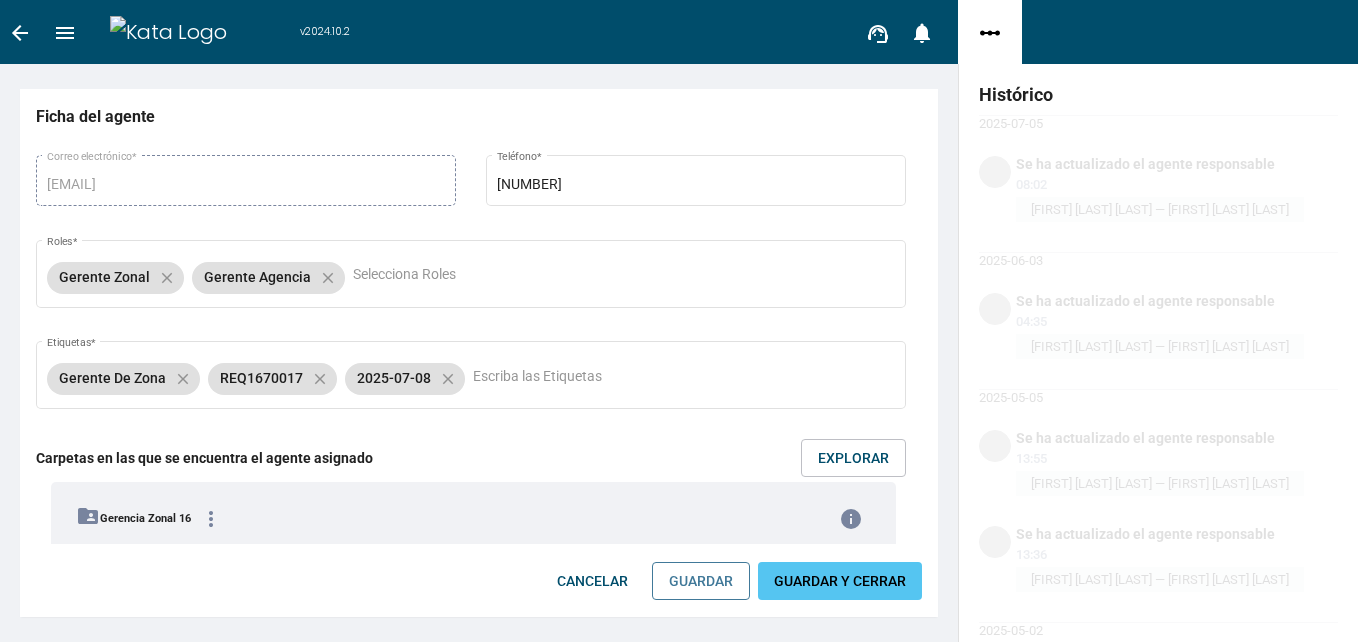 scroll, scrollTop: 503, scrollLeft: 0, axis: vertical 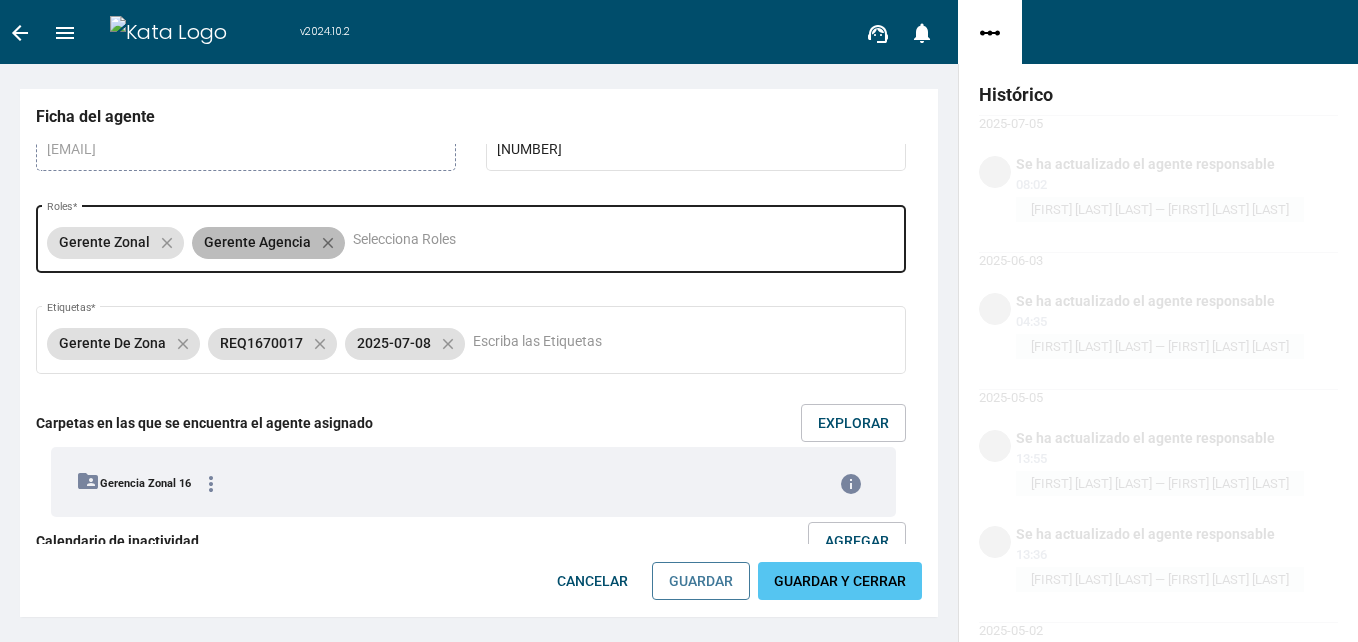 click on "close" at bounding box center [167, 243] 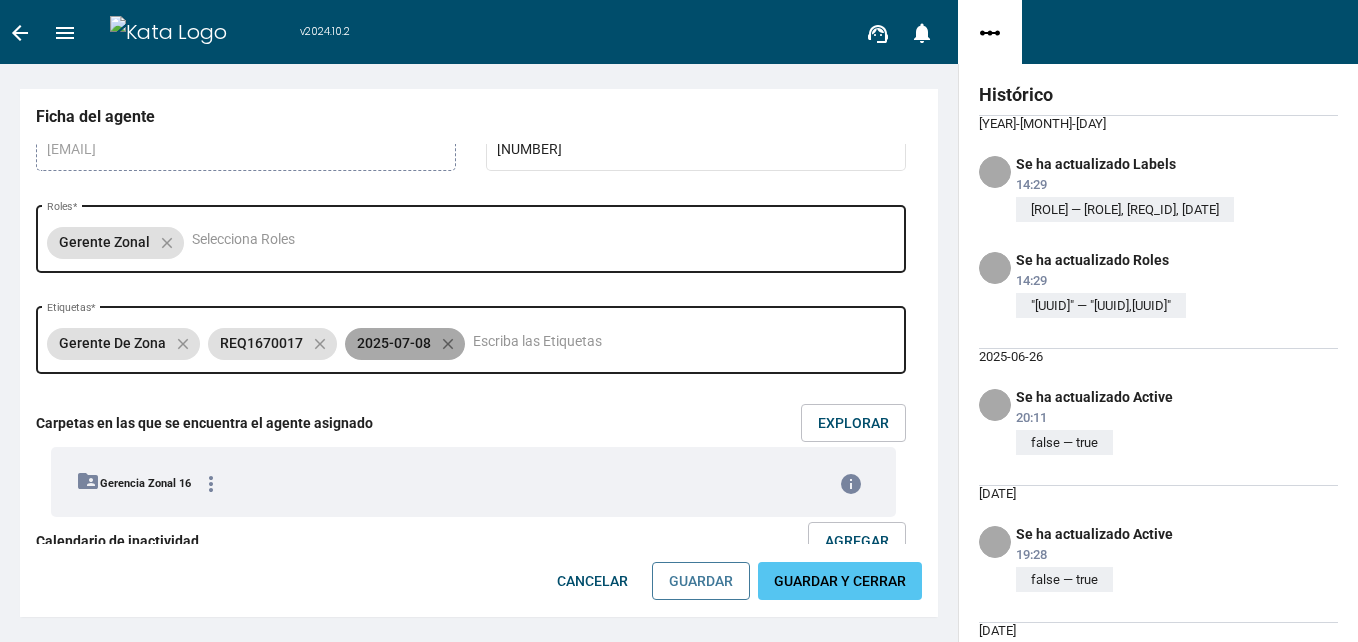 click on "close" at bounding box center (183, 344) 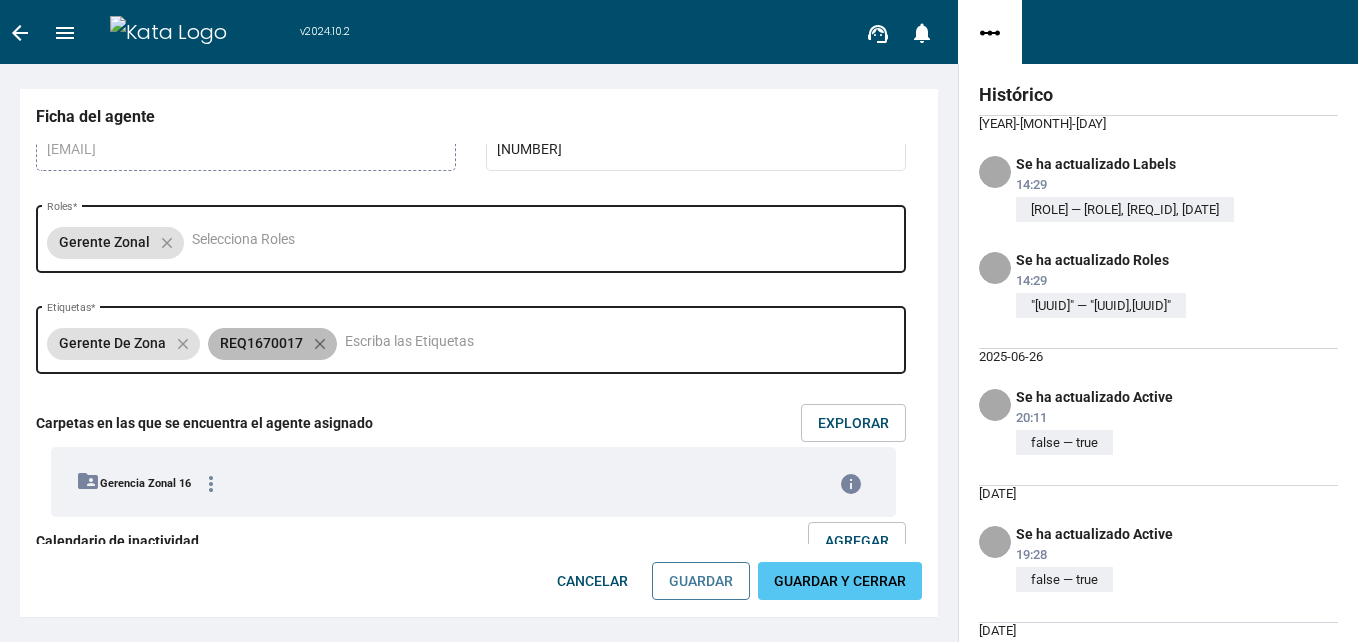 click on "close" at bounding box center (183, 344) 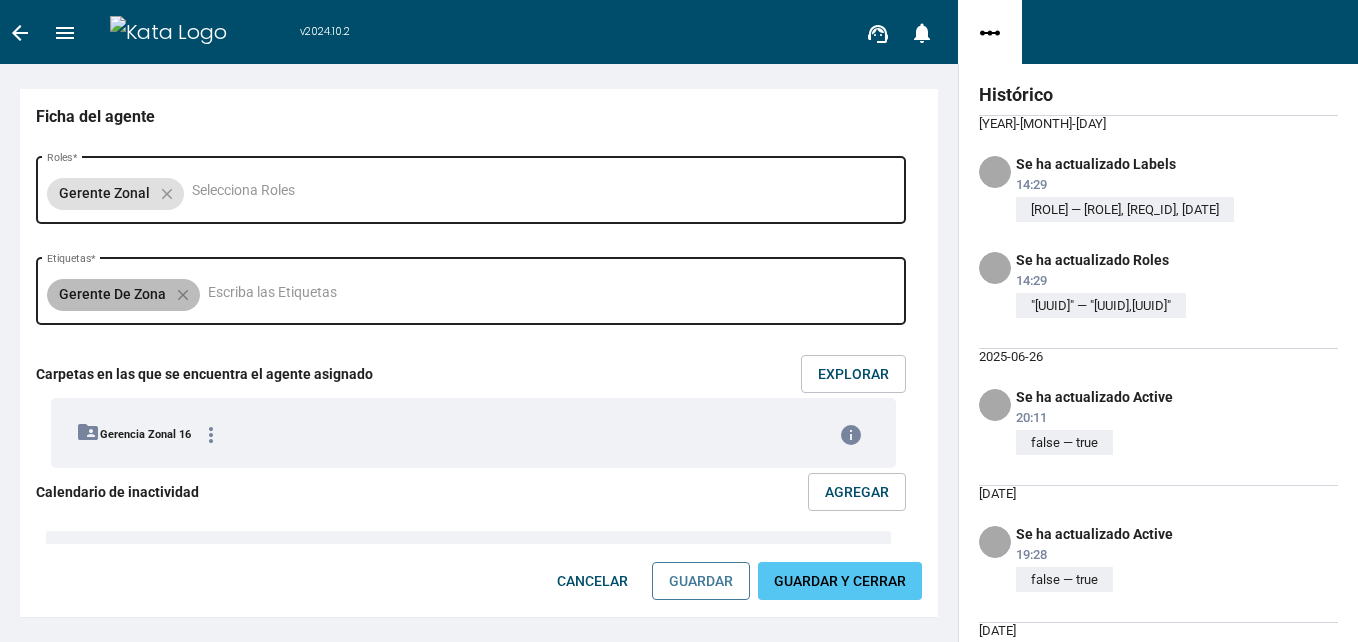 scroll, scrollTop: 622, scrollLeft: 0, axis: vertical 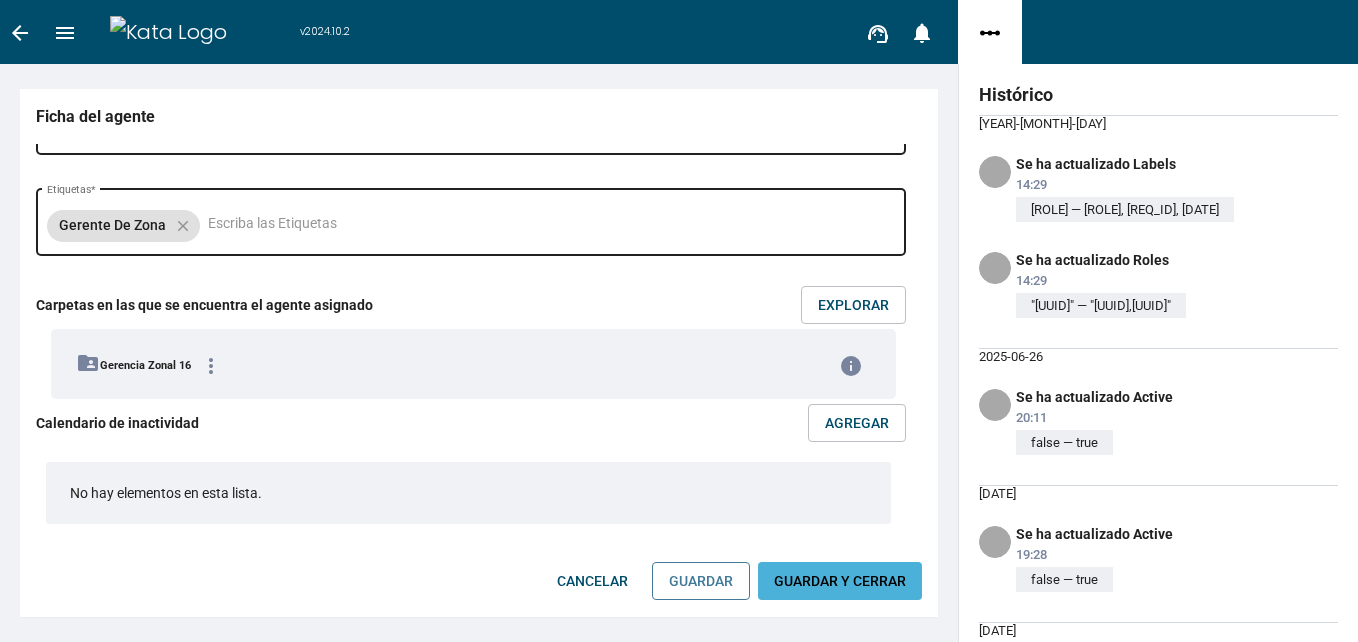 click on "GUARDAR Y CERRAR" at bounding box center (840, 581) 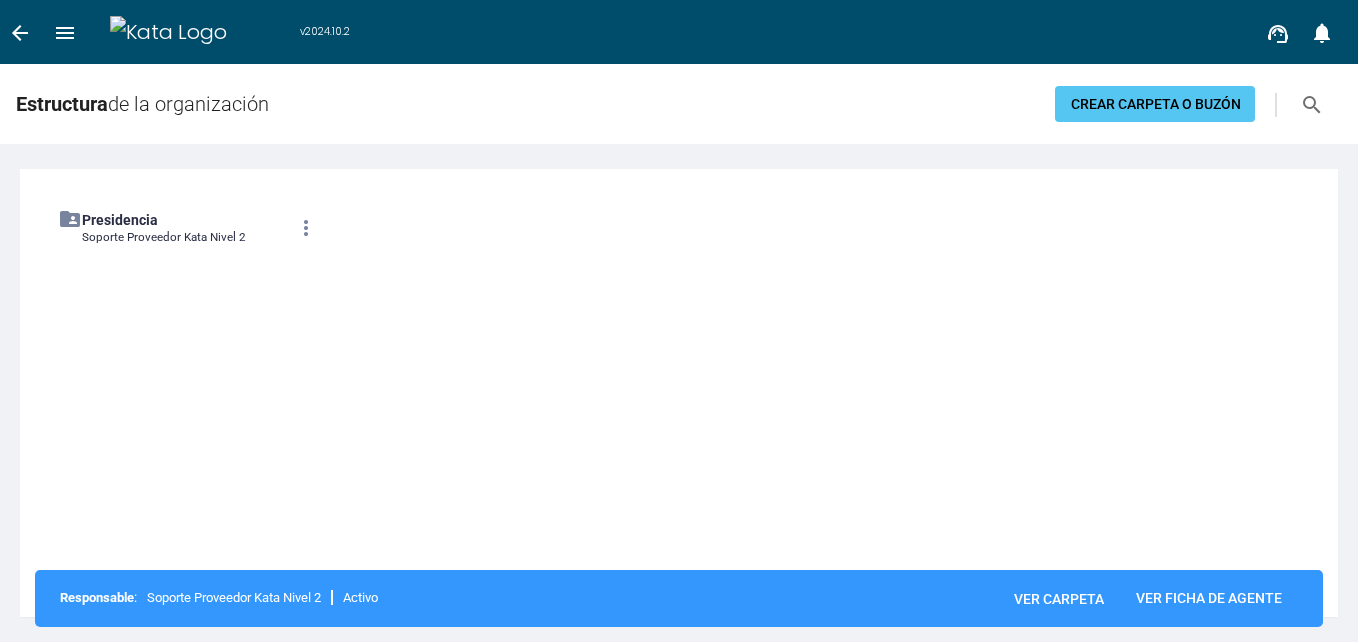 click on "Presidencia" at bounding box center (177, 220) 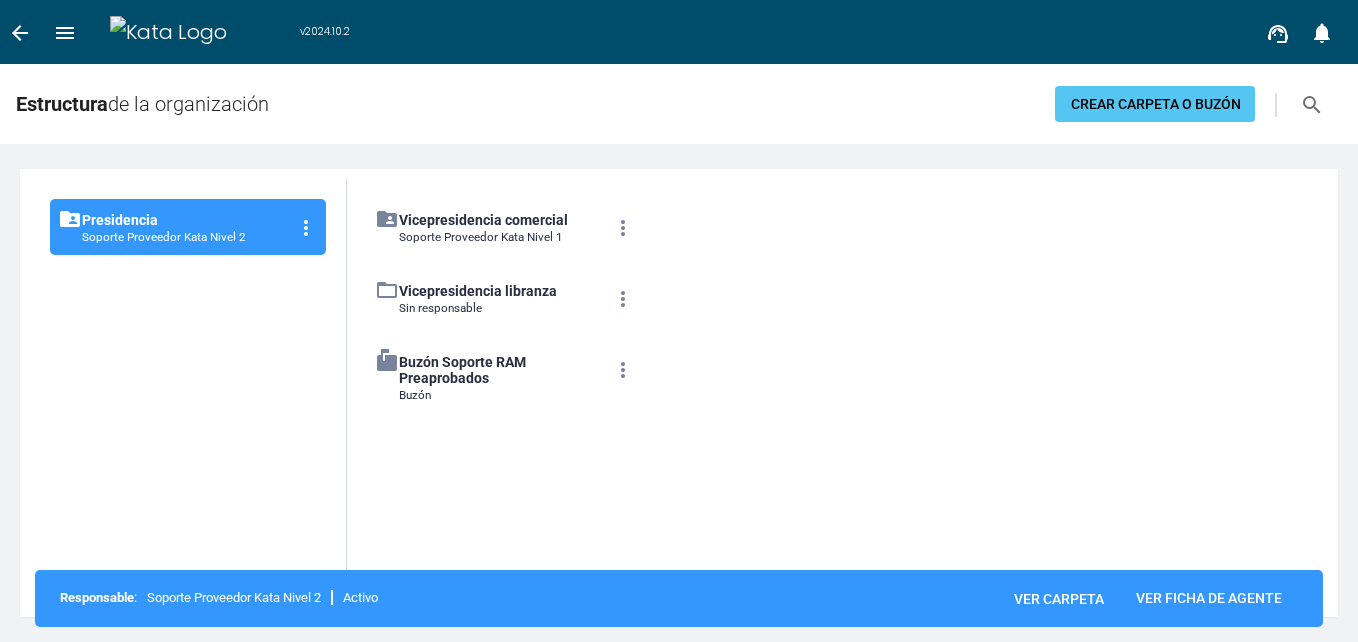 click on "Soporte Proveedor Kata Nivel 1" at bounding box center (164, 237) 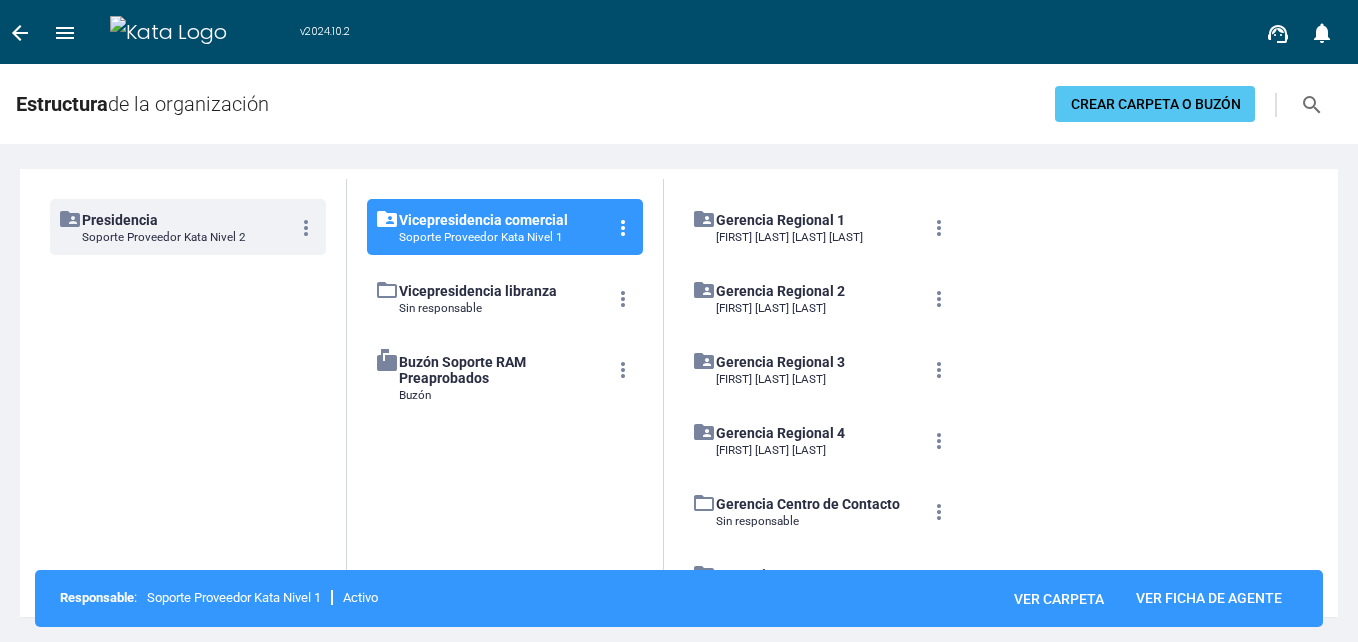 click on "[FIRST] [LAST] [LAST]" at bounding box center [164, 237] 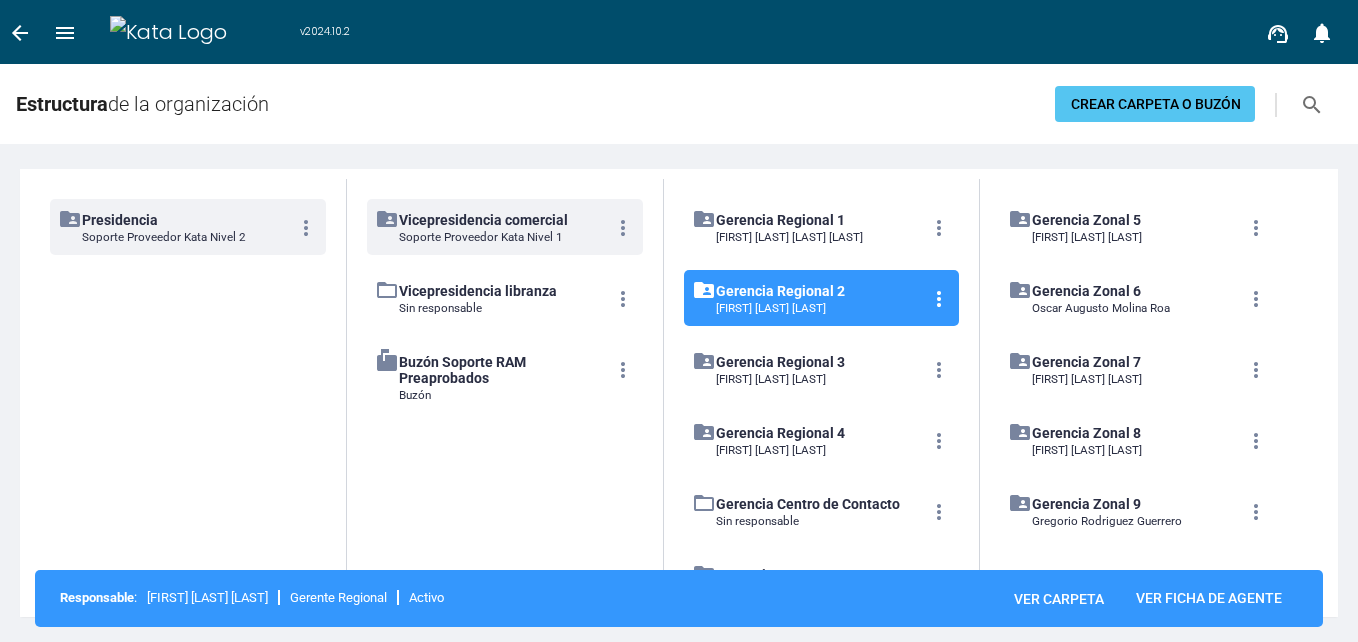click on "more_vert" at bounding box center [306, 228] 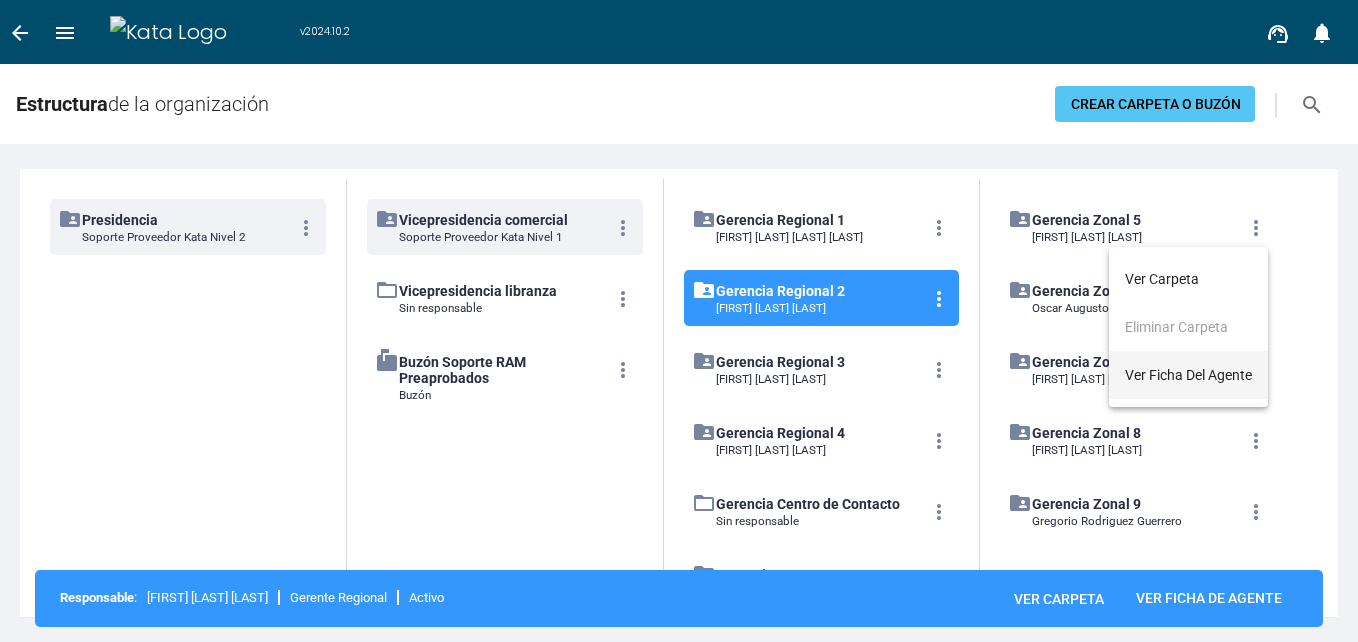 click on "Ver ficha del agente" at bounding box center (1162, 279) 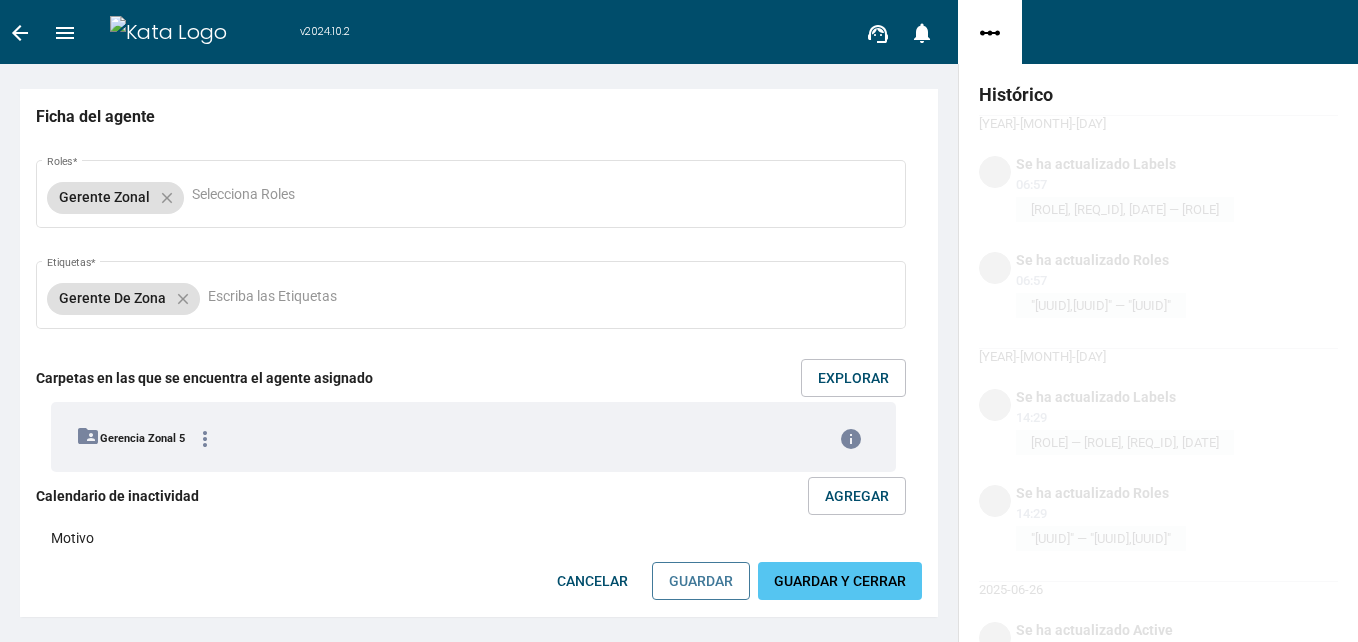 scroll, scrollTop: 862, scrollLeft: 0, axis: vertical 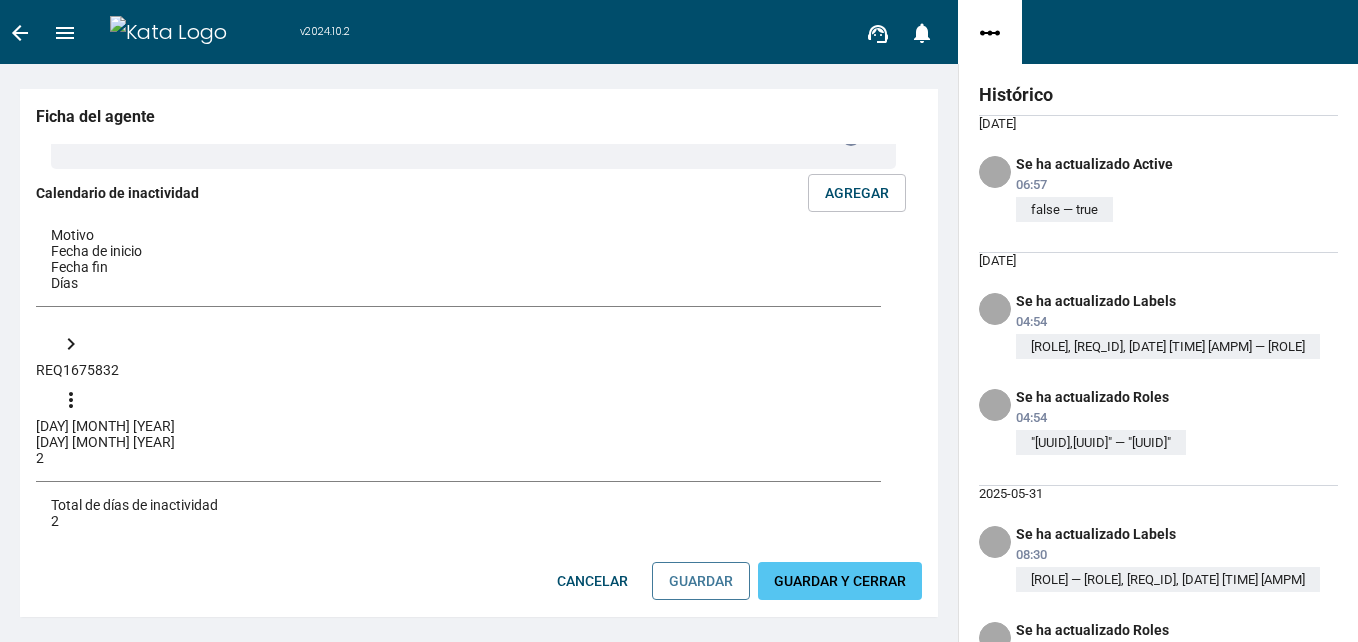 click on "more_vert" at bounding box center (71, 400) 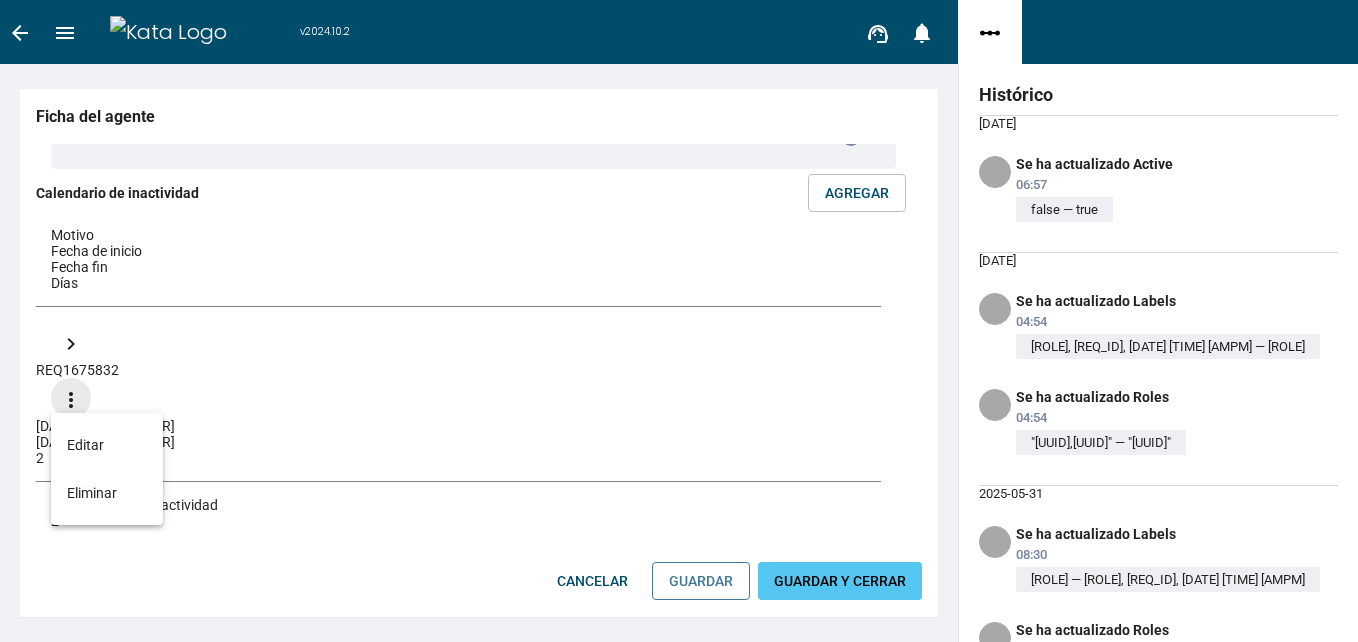 scroll, scrollTop: 0, scrollLeft: 0, axis: both 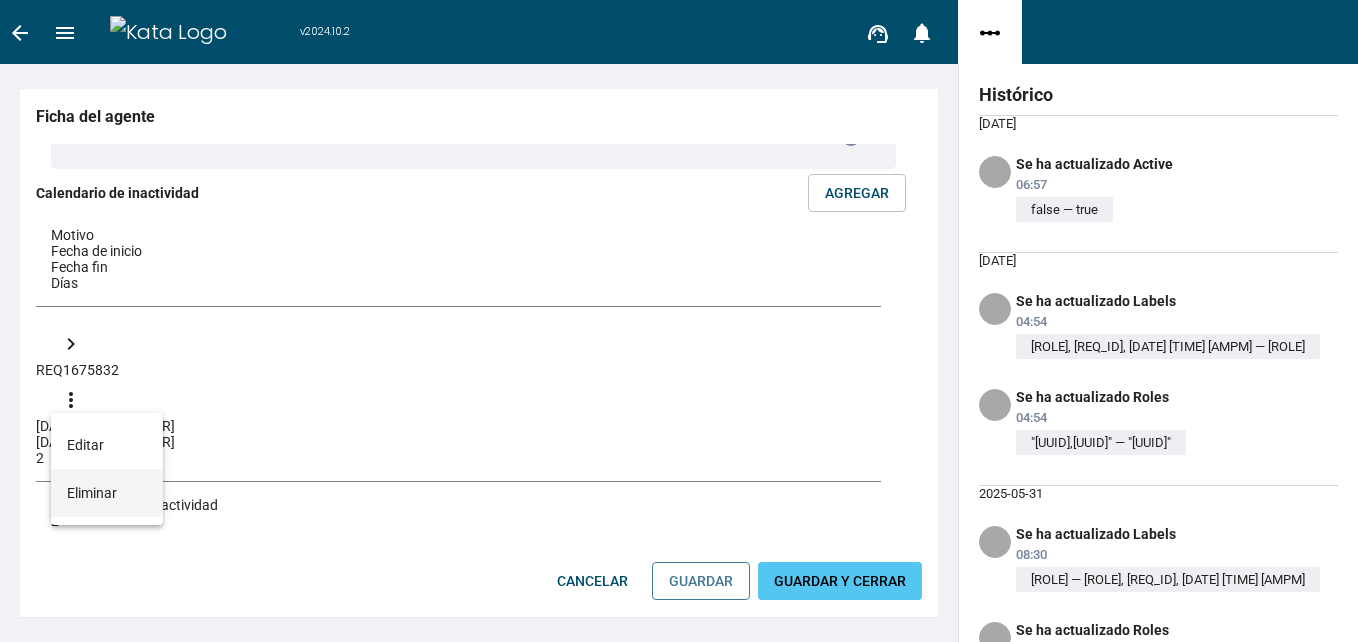 click on "Eliminar" at bounding box center (85, 445) 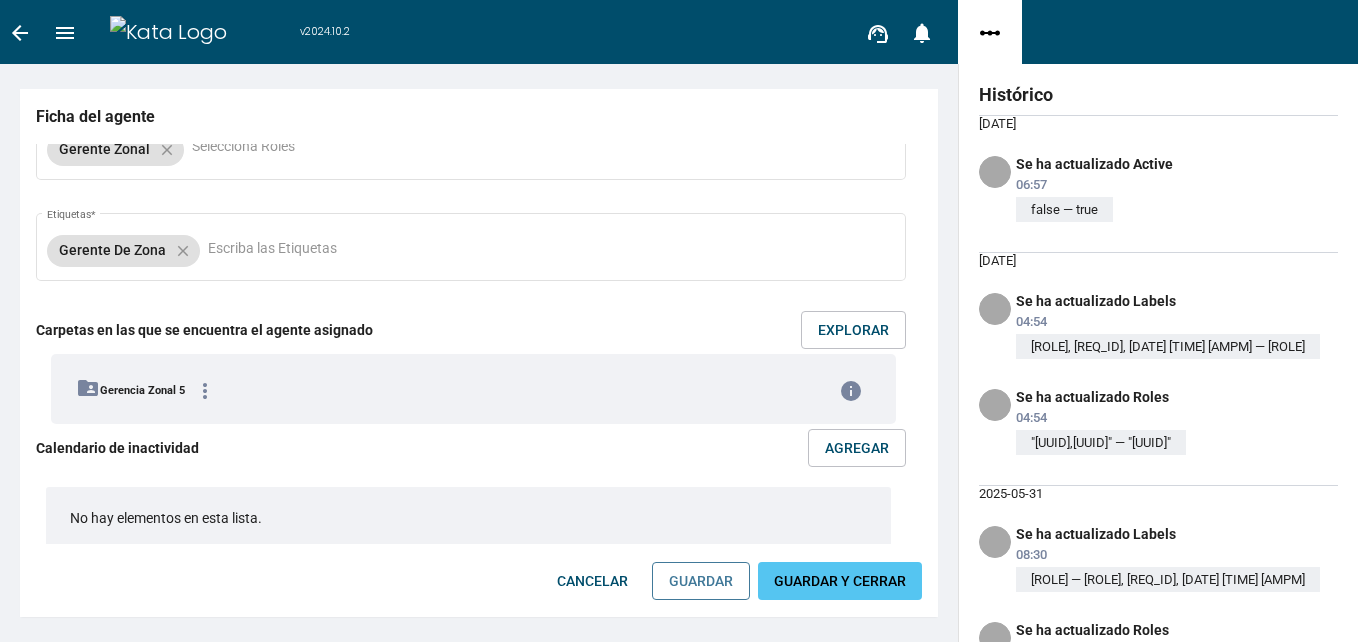 scroll, scrollTop: 0, scrollLeft: 0, axis: both 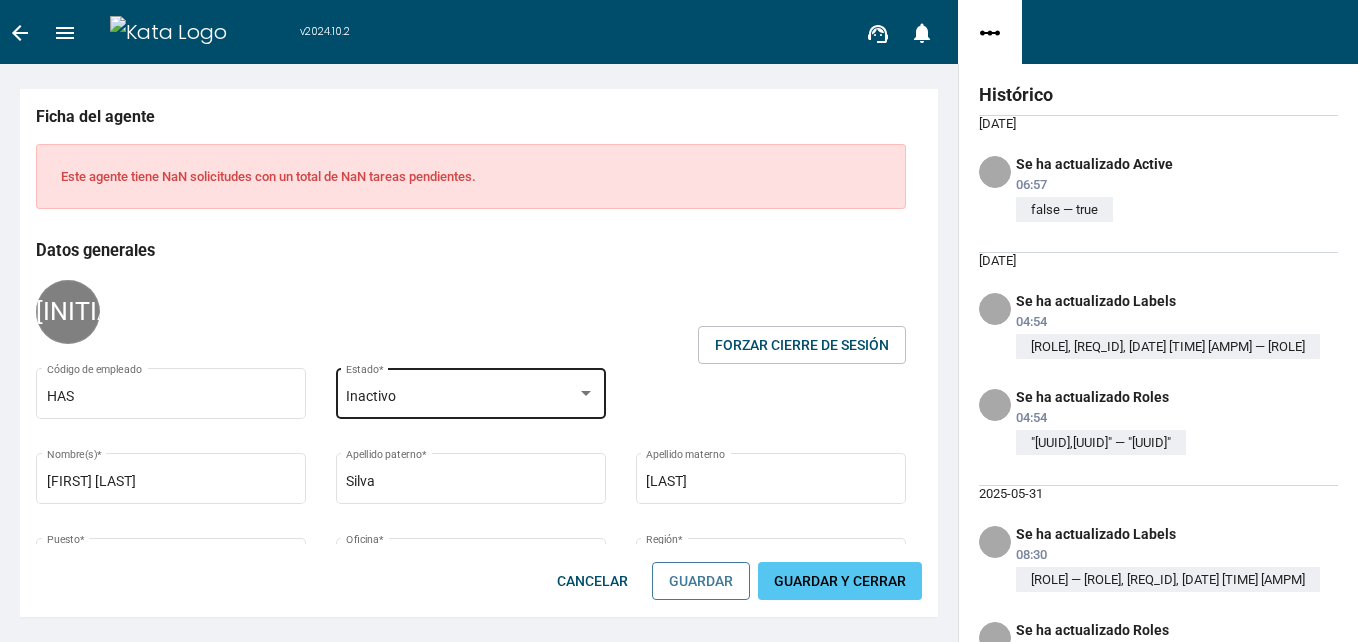 click on "Inactivo Estado*" at bounding box center (470, 391) 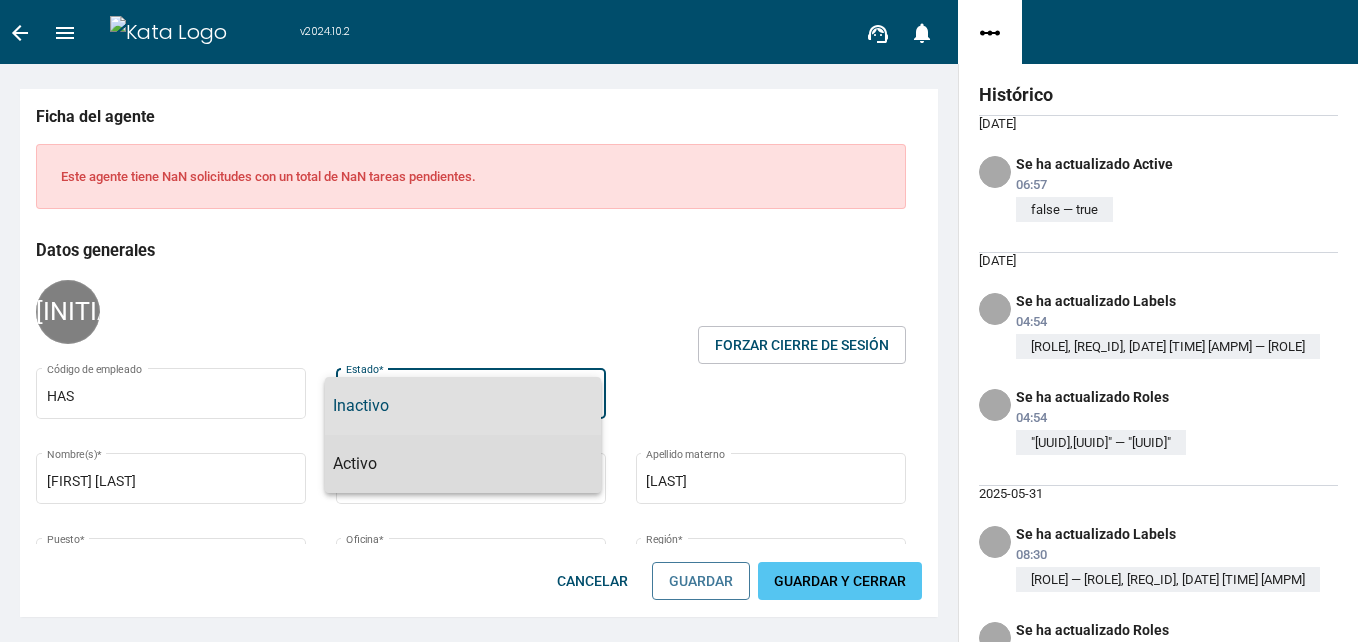 click on "Activo" at bounding box center [463, 464] 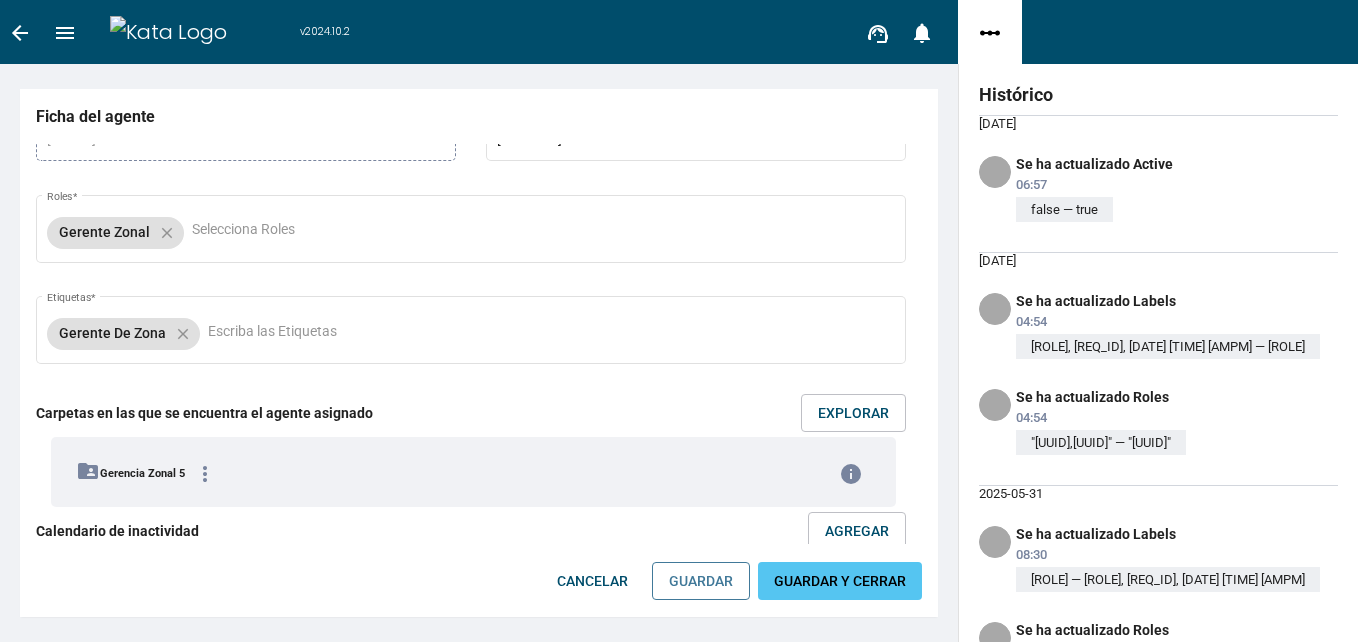 scroll, scrollTop: 622, scrollLeft: 0, axis: vertical 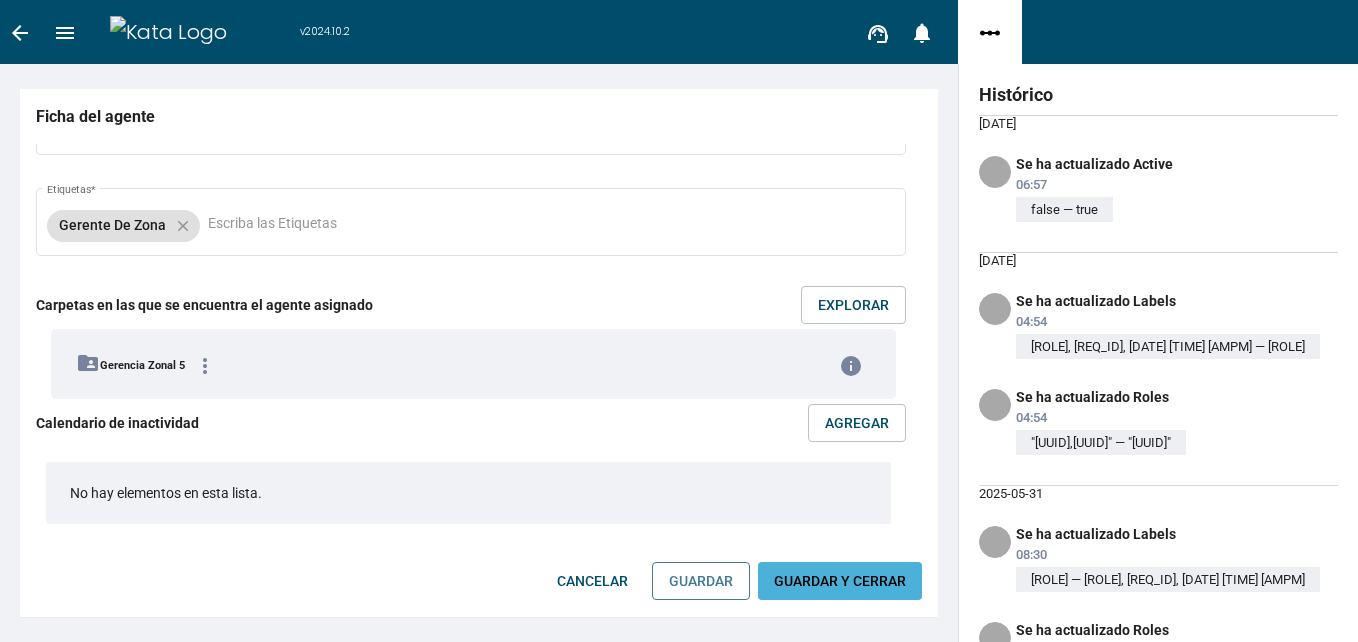 click on "GUARDAR Y CERRAR" at bounding box center (840, 581) 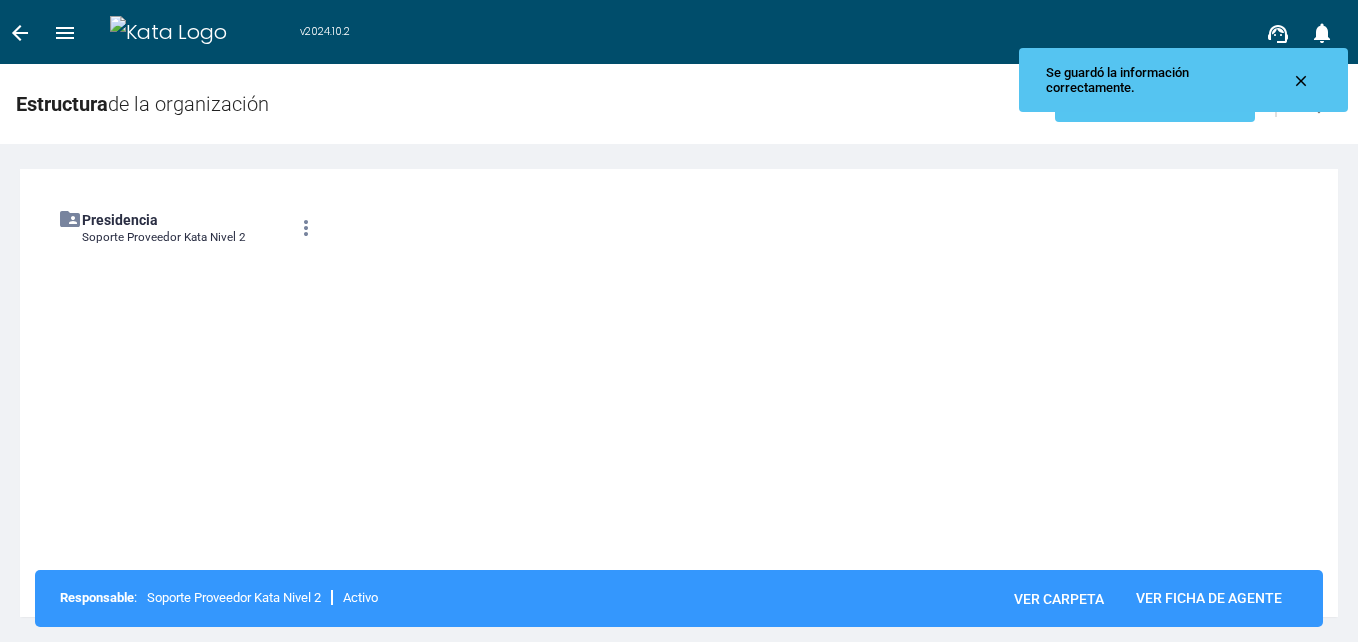 click on "Presidencia" at bounding box center [177, 220] 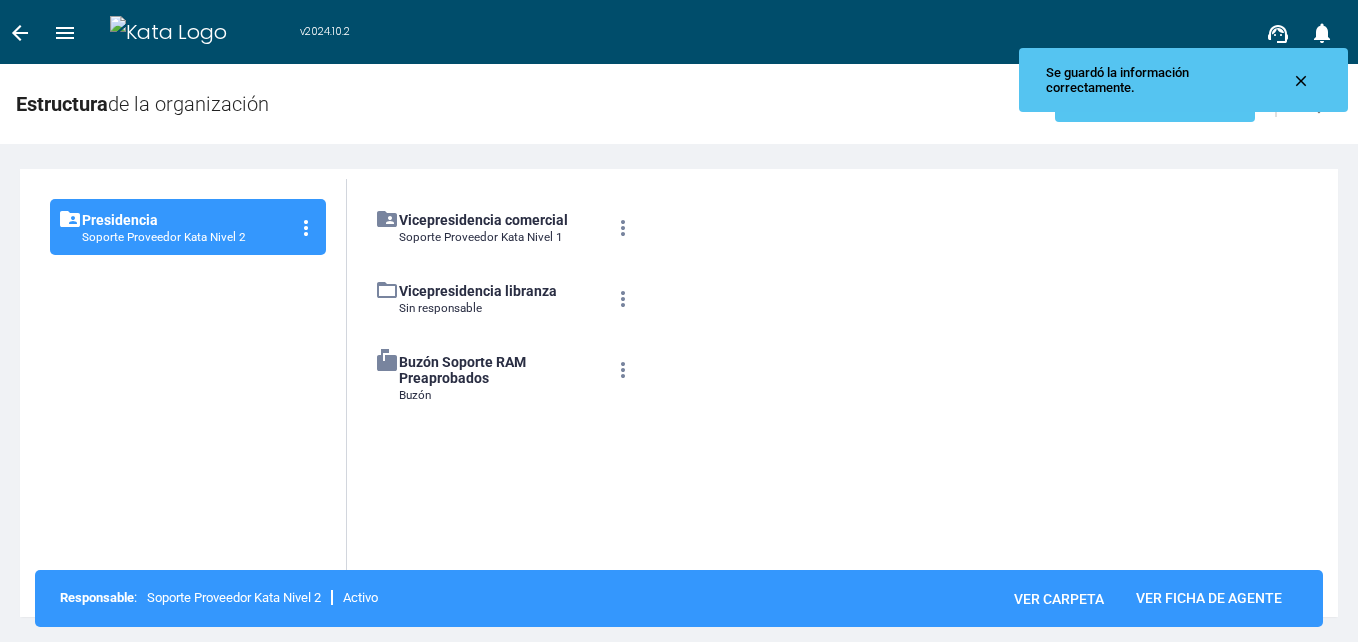click on "Vicepresidencia libranza Sin responsable" at bounding box center (180, 227) 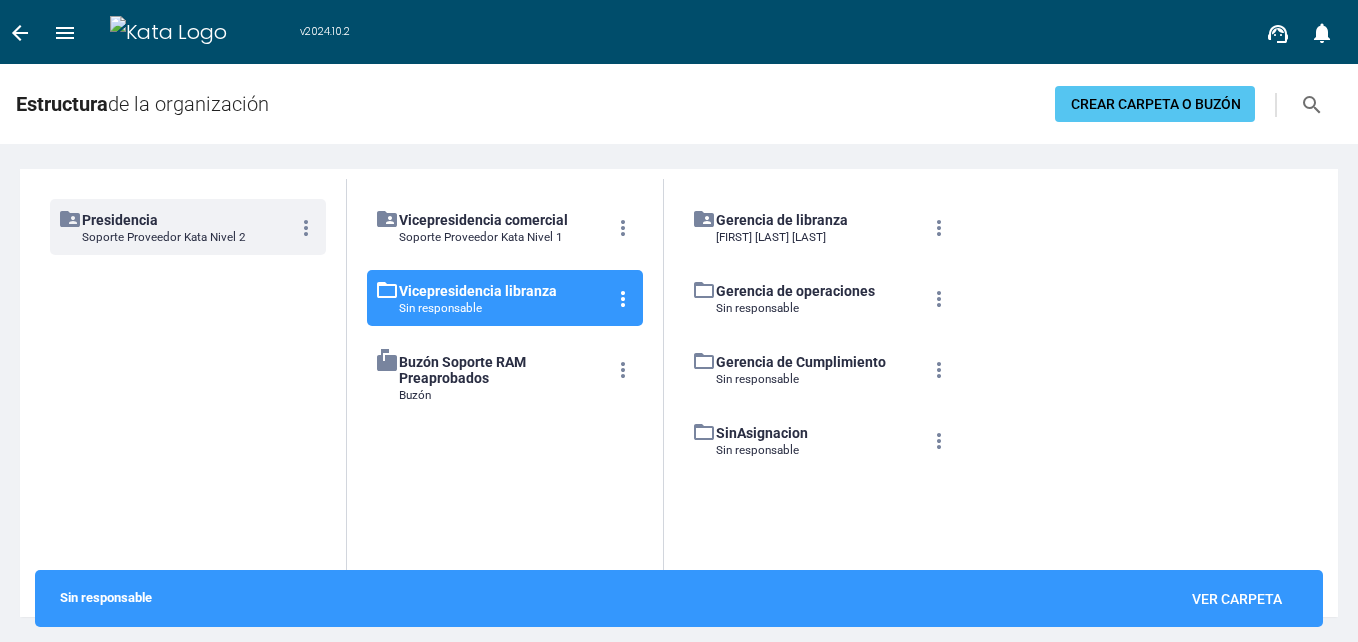 click on "folder_shared [COMPANY] [ROLE] more_vert" at bounding box center [188, 227] 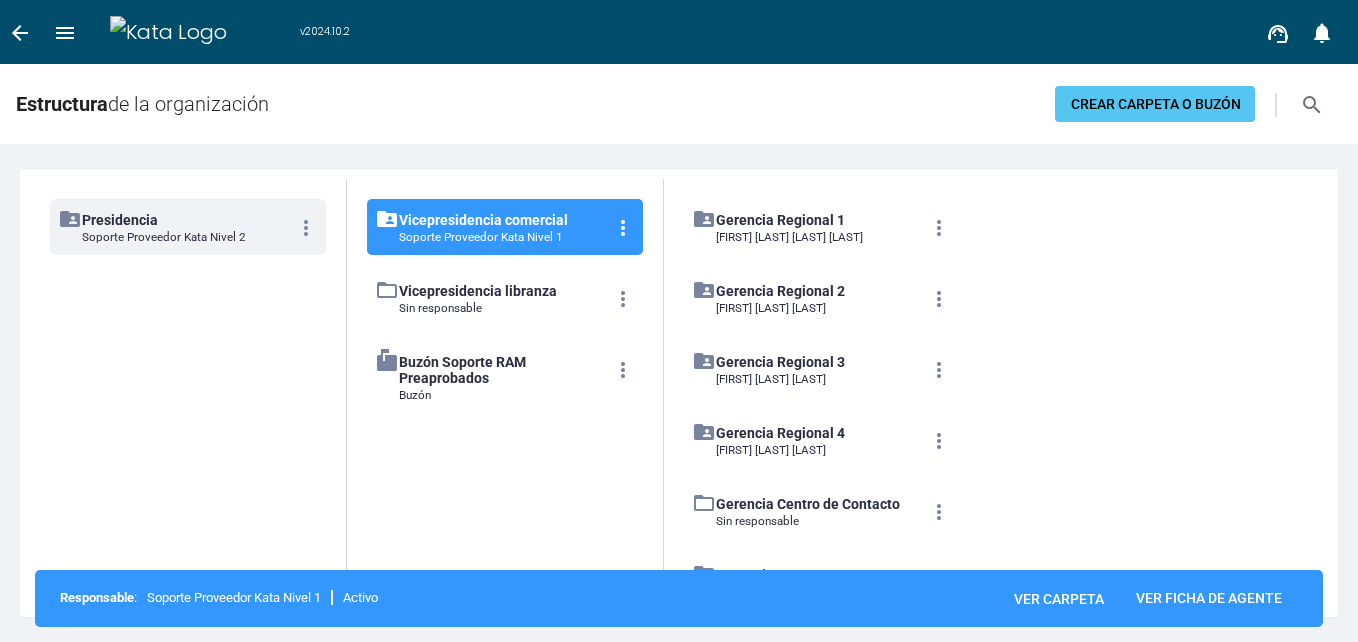 click on "[FIRST] [LAST] [LAST] [LAST]" at bounding box center [164, 237] 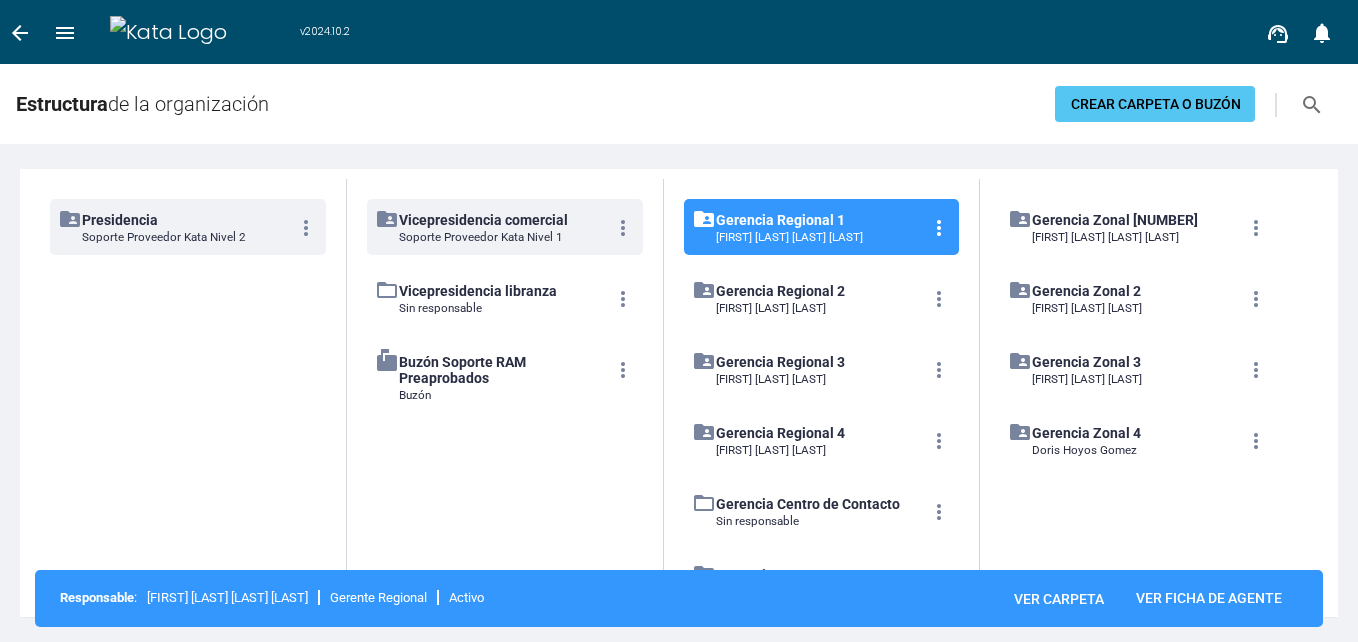 click on "Gerencia Regional 2" at bounding box center [120, 220] 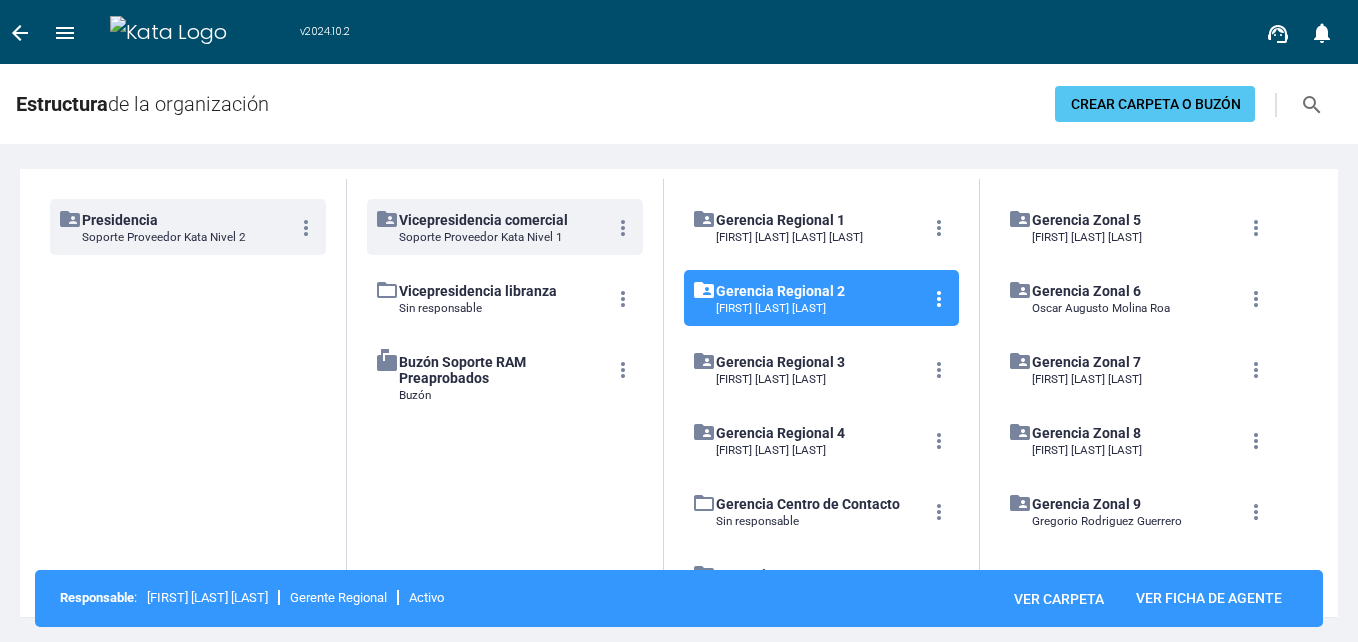 click on "Gerencia Zonal 5" at bounding box center (120, 220) 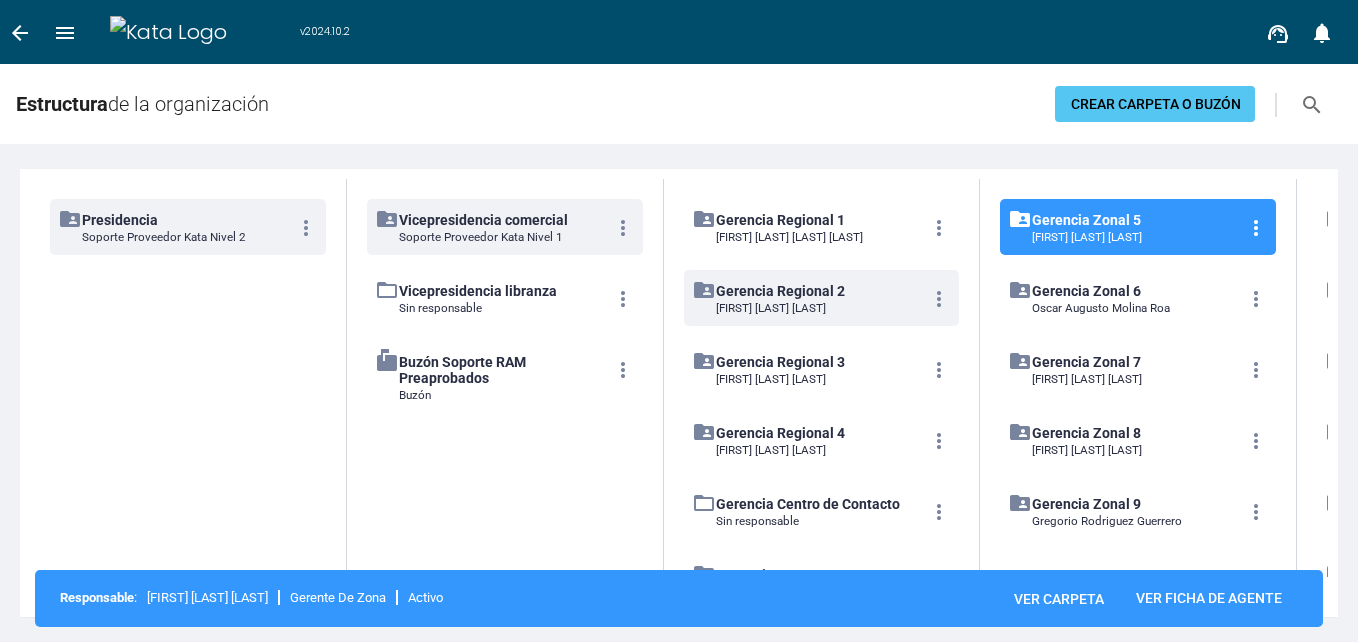 scroll, scrollTop: 0, scrollLeft: 284, axis: horizontal 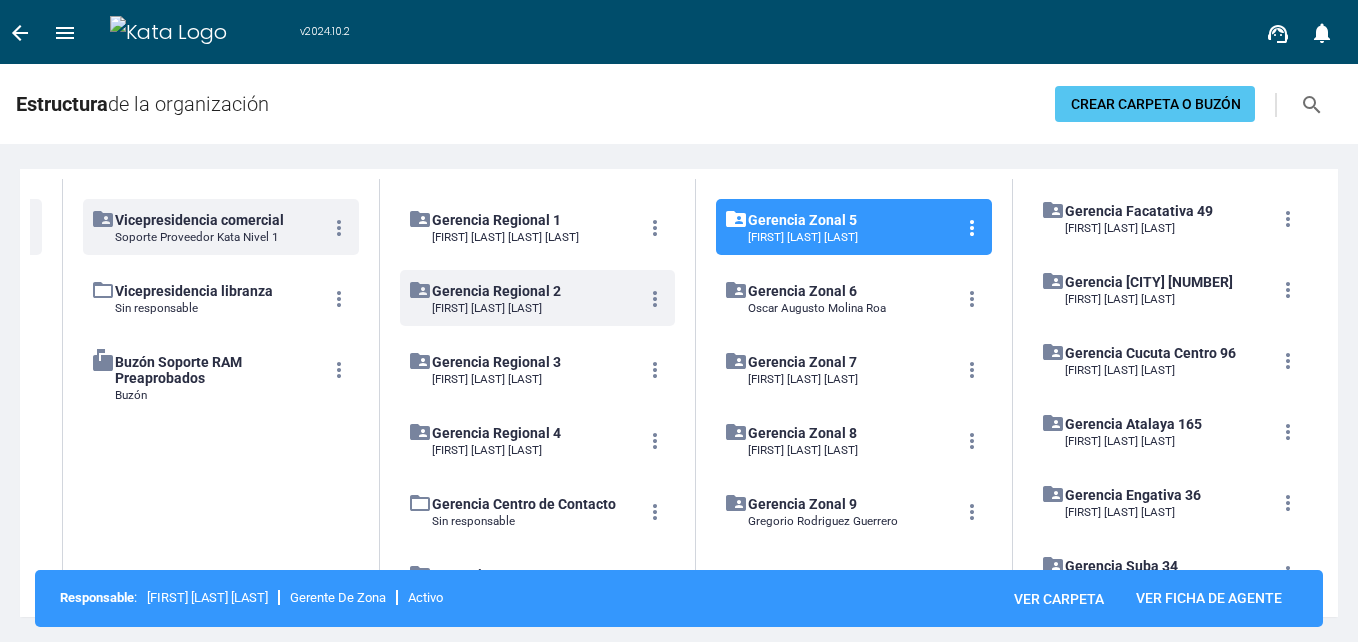 click on "more_vert" at bounding box center (1288, 219) 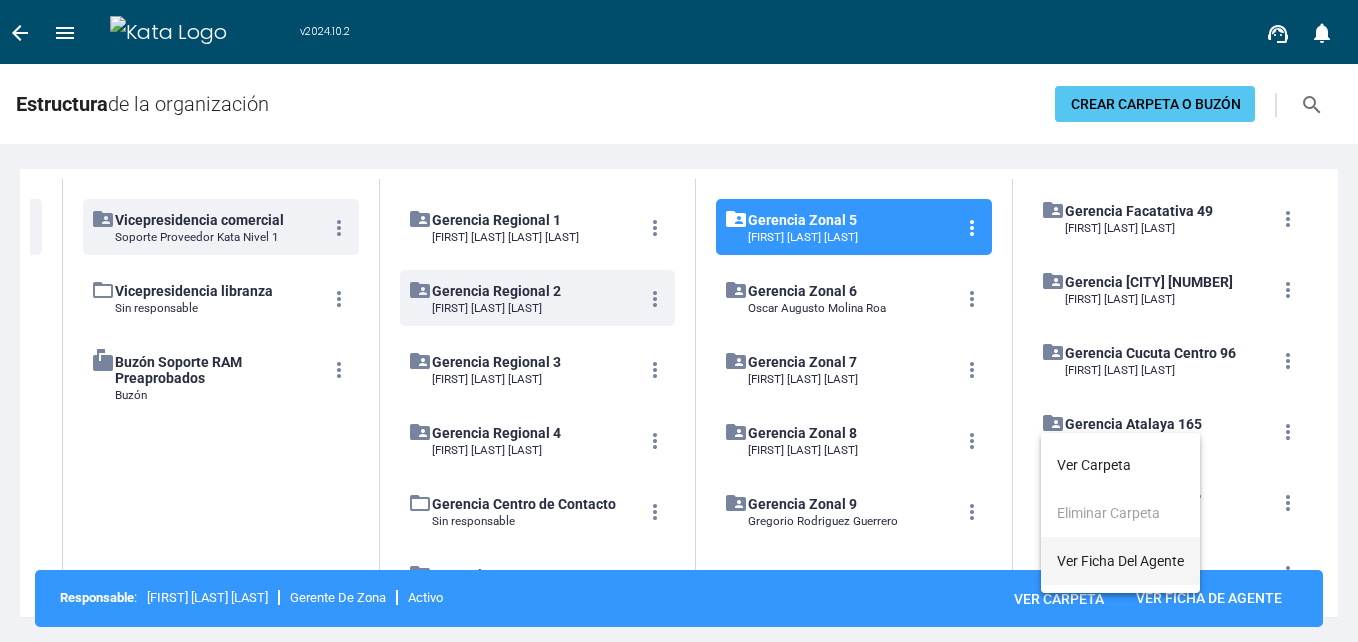 click on "Ver ficha del agente" at bounding box center (1094, 465) 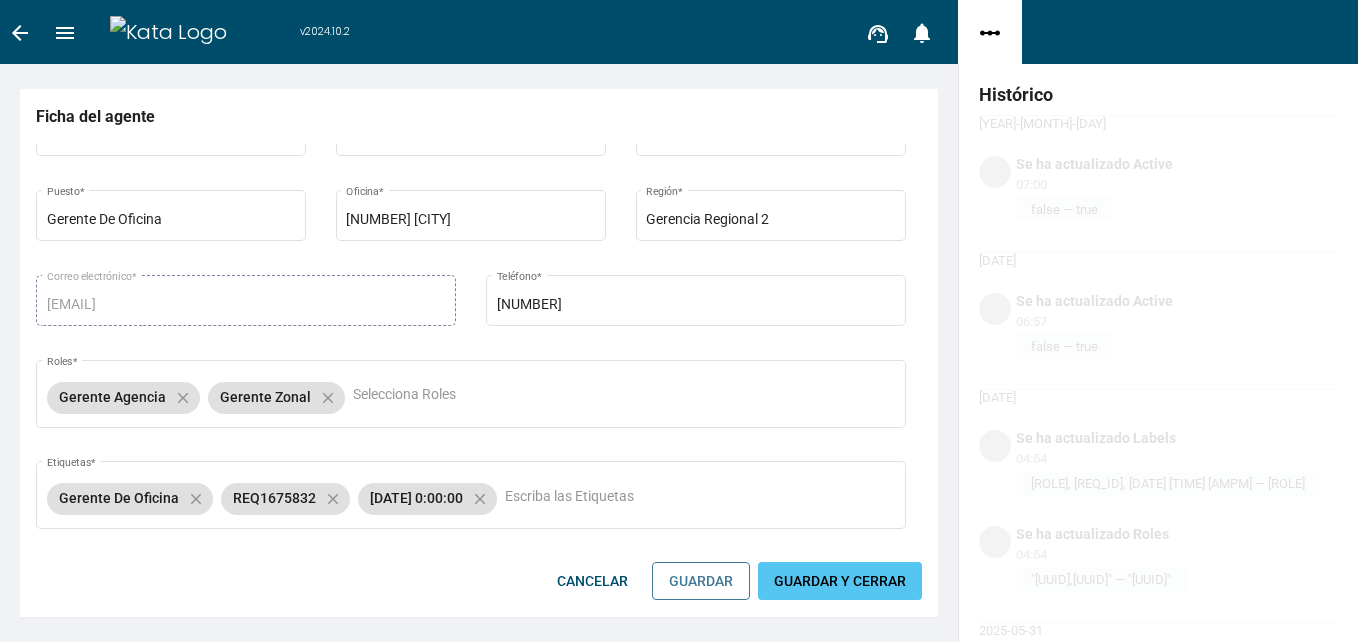 scroll, scrollTop: 382, scrollLeft: 0, axis: vertical 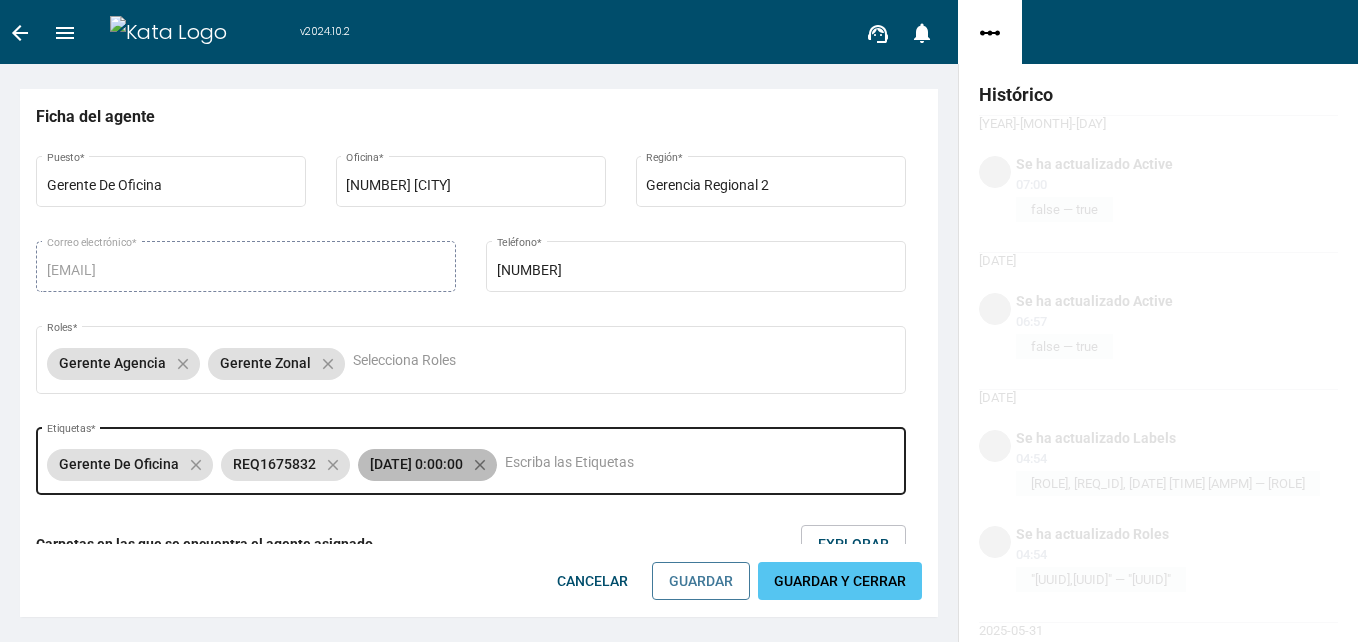 click on "close" at bounding box center [196, 465] 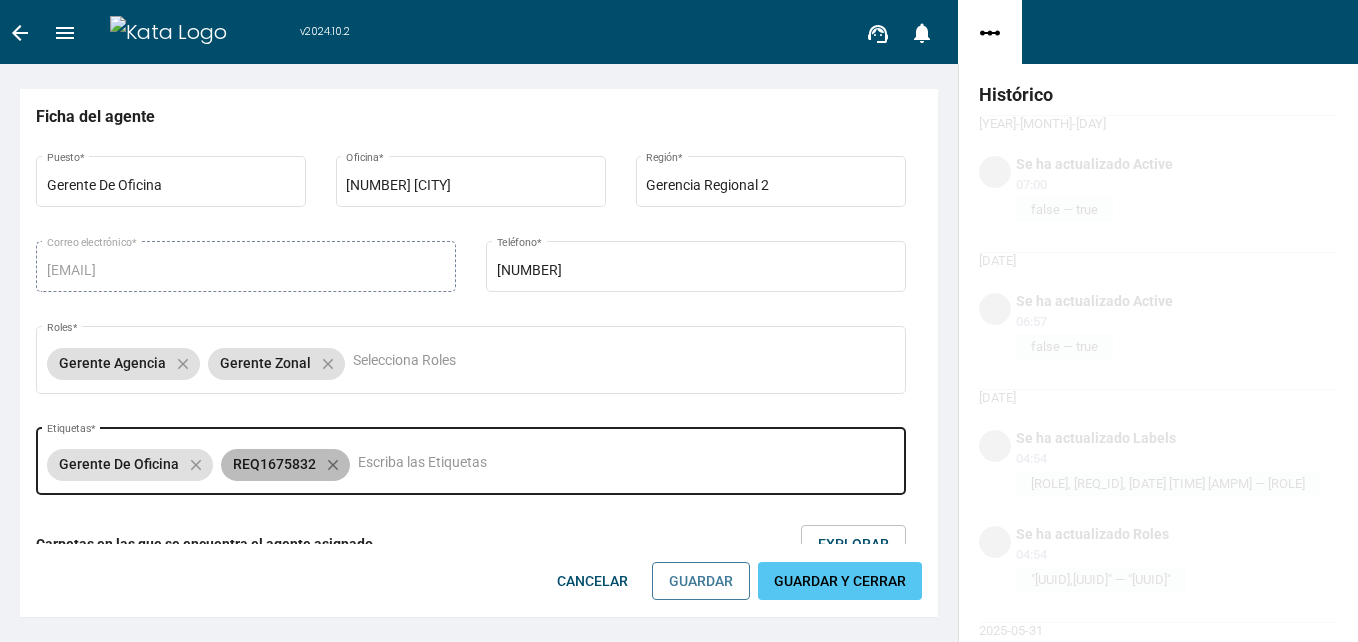 click on "close" at bounding box center (196, 465) 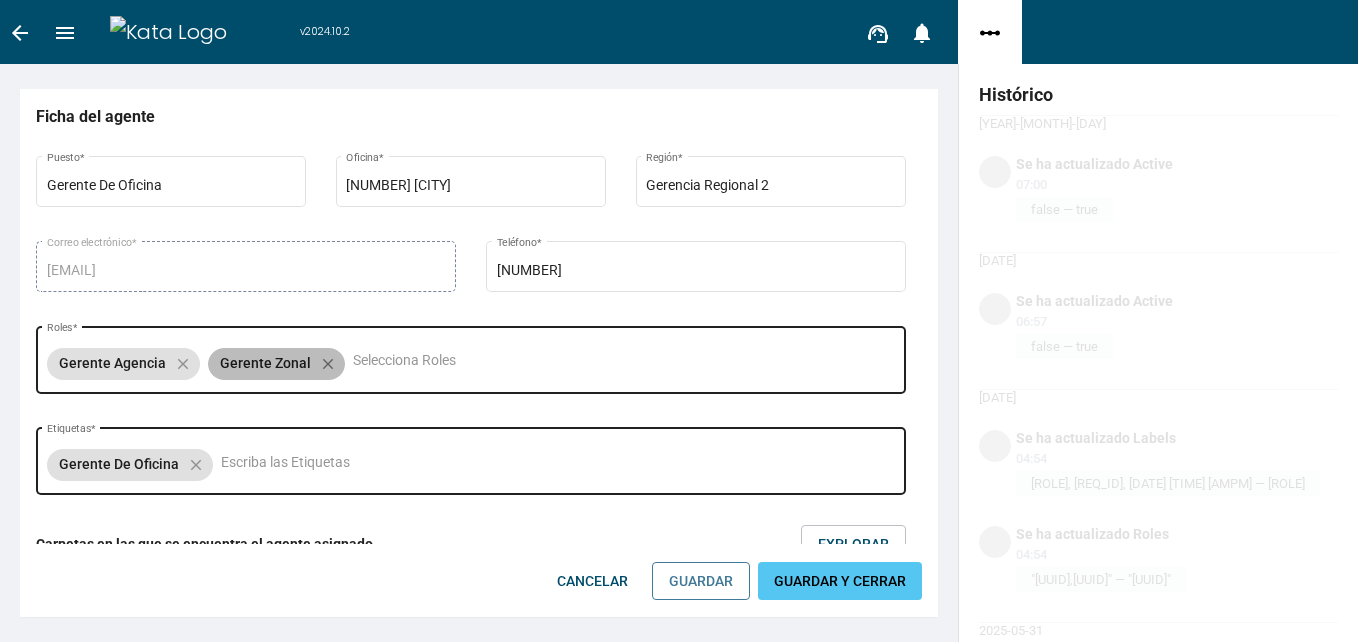 click on "close" at bounding box center [183, 364] 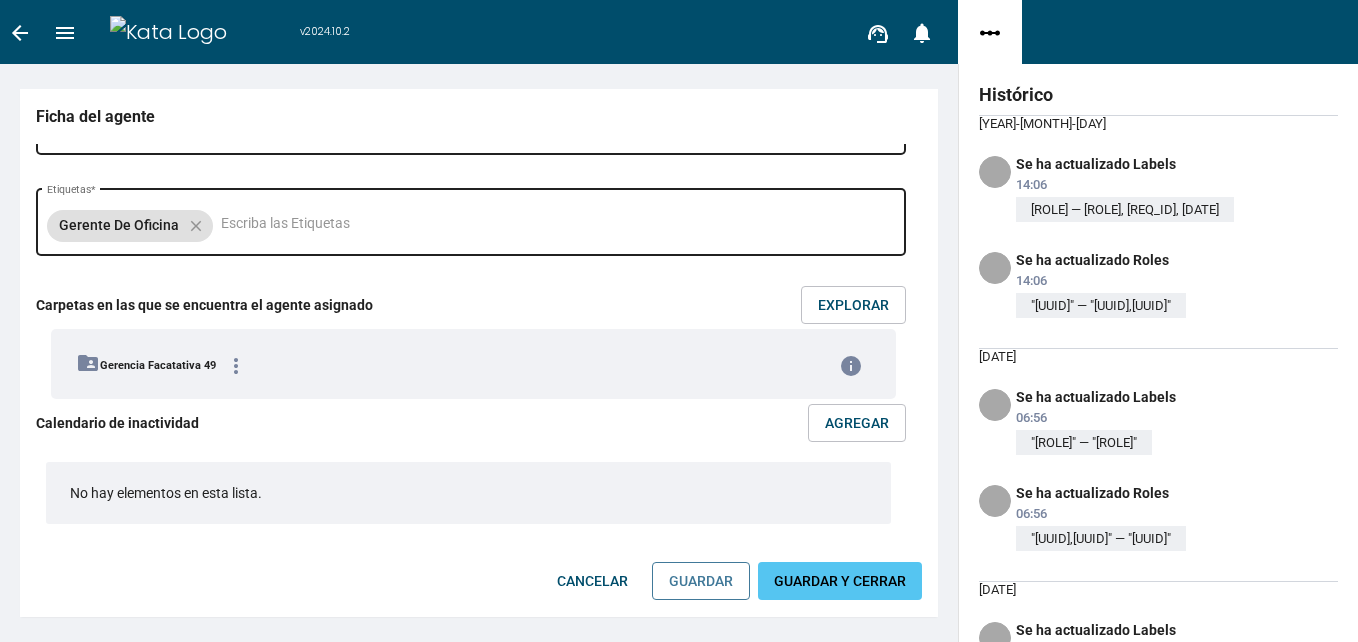 scroll, scrollTop: 0, scrollLeft: 0, axis: both 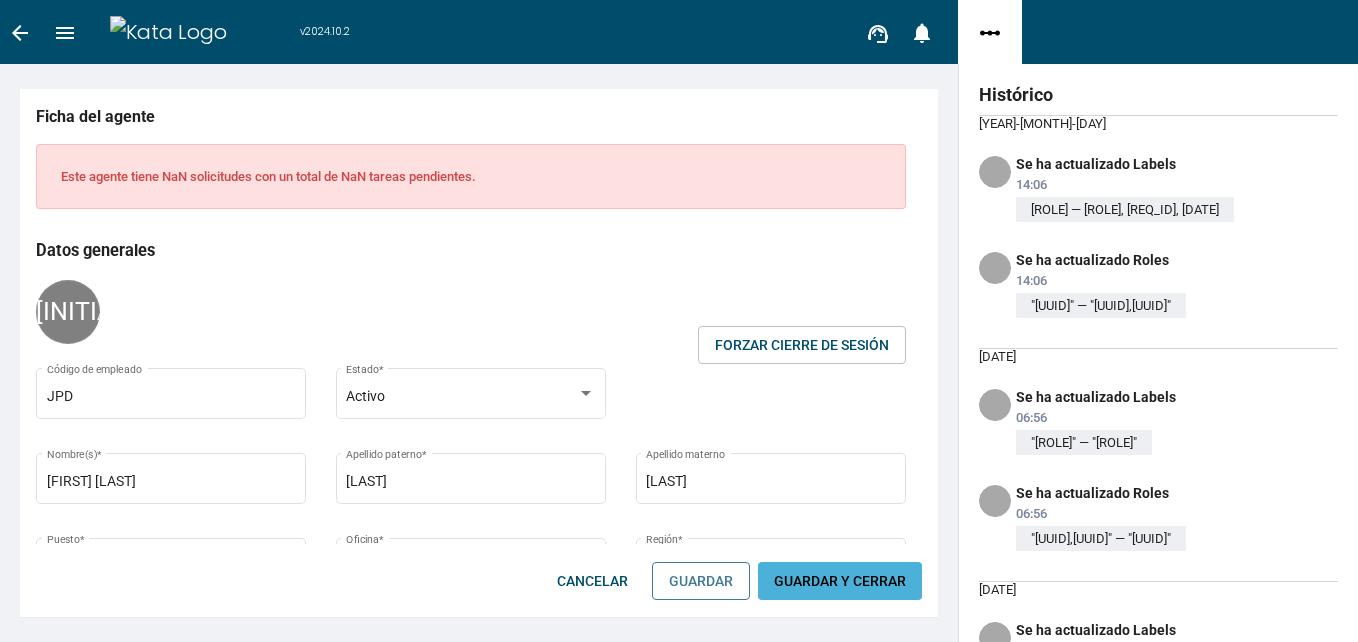 click on "GUARDAR Y CERRAR" at bounding box center [840, 581] 